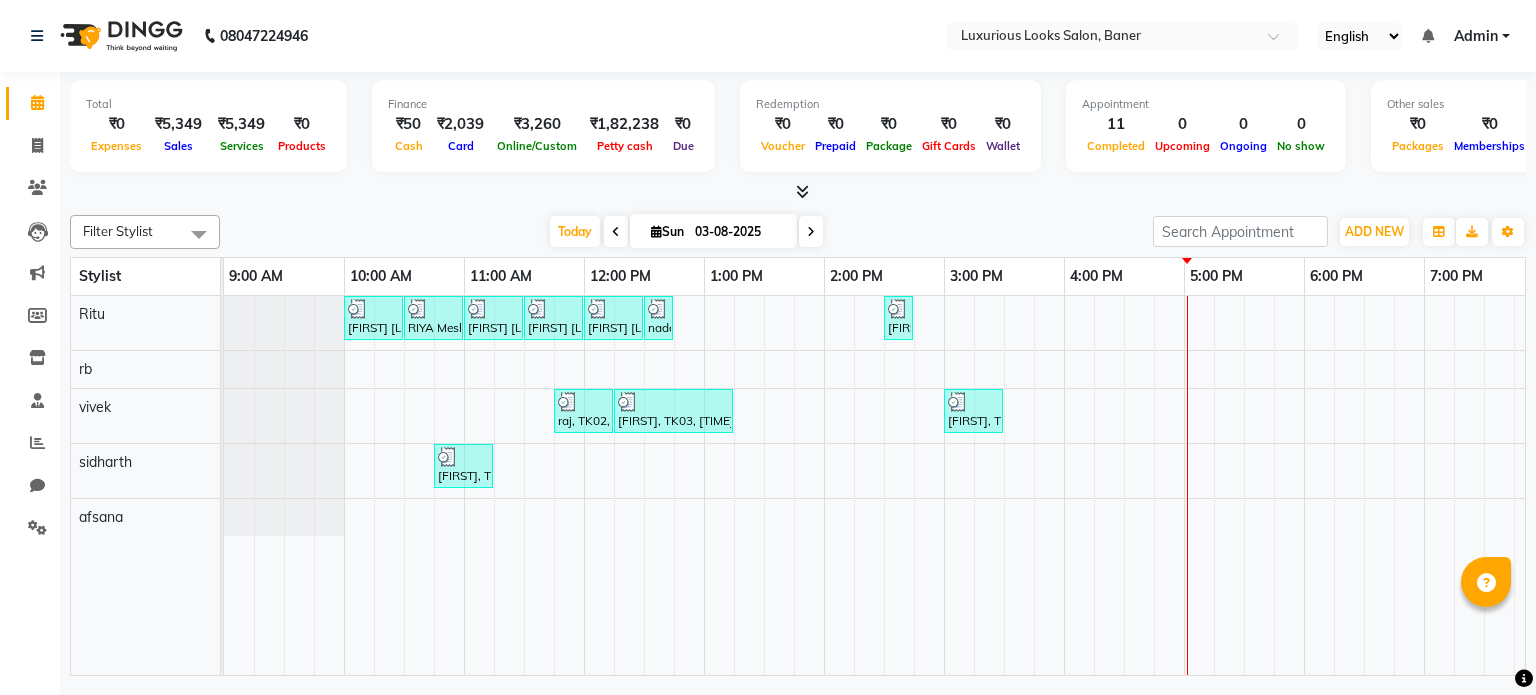 scroll, scrollTop: 0, scrollLeft: 0, axis: both 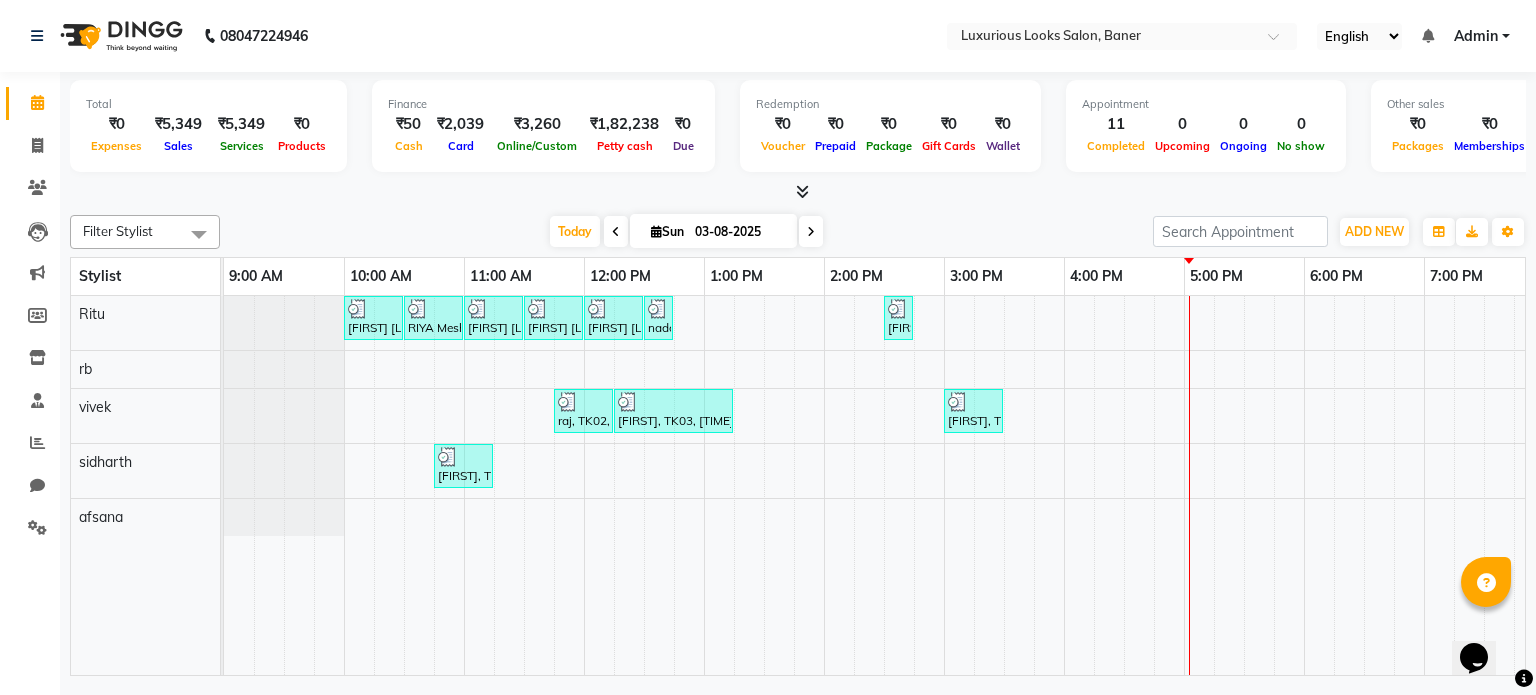 click on "[FIRST] [LAST], TK01, [TIME]-[TIME], Women Cartridge Waxing - Full Arms     [FIRST] [LAST], TK01, [TIME]-[TIME], Women Cartridge Waxing - Full Legs     [FIRST] [LAST], TK01, [TIME]-[TIME], Women Bead Waxing - Under Arms     [FIRST] [LAST], TK01, [TIME]-[TIME], Women Regular Waxing - Side Locks     [FIRST] [LAST], TK01, [TIME]-[TIME], Women Regular Waxing - Side Locks     naddy, TK04, [TIME]-[TIME], Threading - Eyebrows     [FIRST] [LAST], TK07, [TIME]-[TIME], Threading - Eyebrows     raj, TK02, [TIME]-[TIME], Hair Cut - Beard Trim     sachin, TK03, [TIME]-[TIME], Premium Facials - Vitamin C     DIVESH, TK06, [TIME]-[TIME], Hair Cut - Stylist - Male     prachi, TK05, [TIME]-[TIME], Hair Essentials - Hair Wash - Female" at bounding box center (1064, 486) 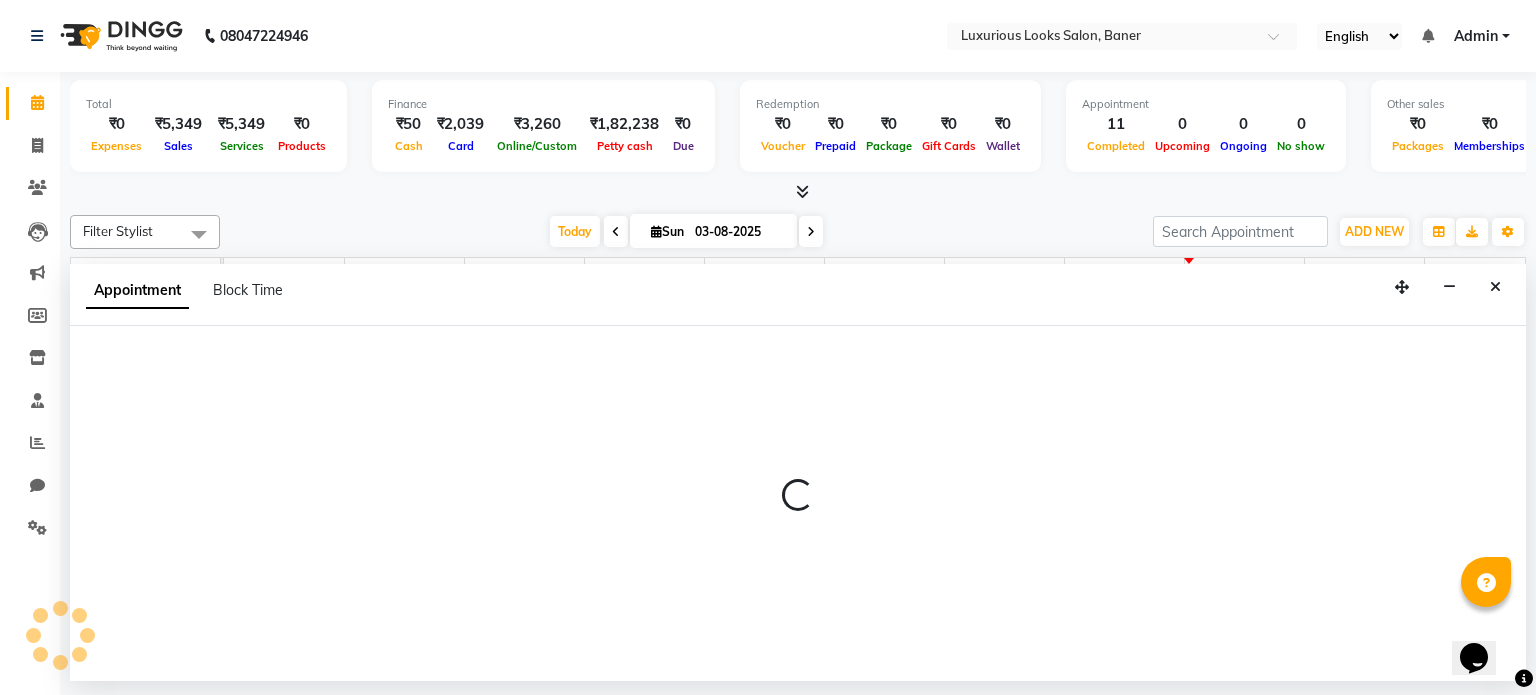 select on "83130" 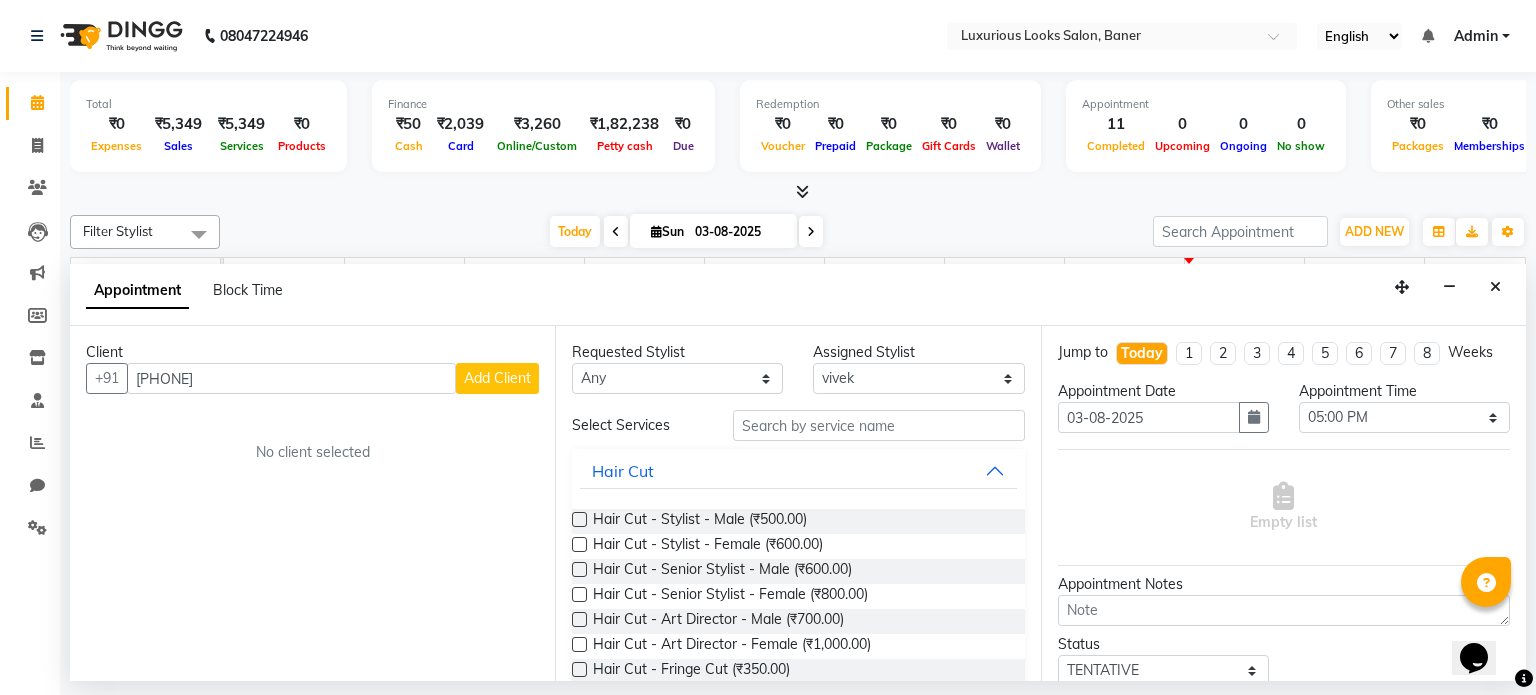 type on "[PHONE]" 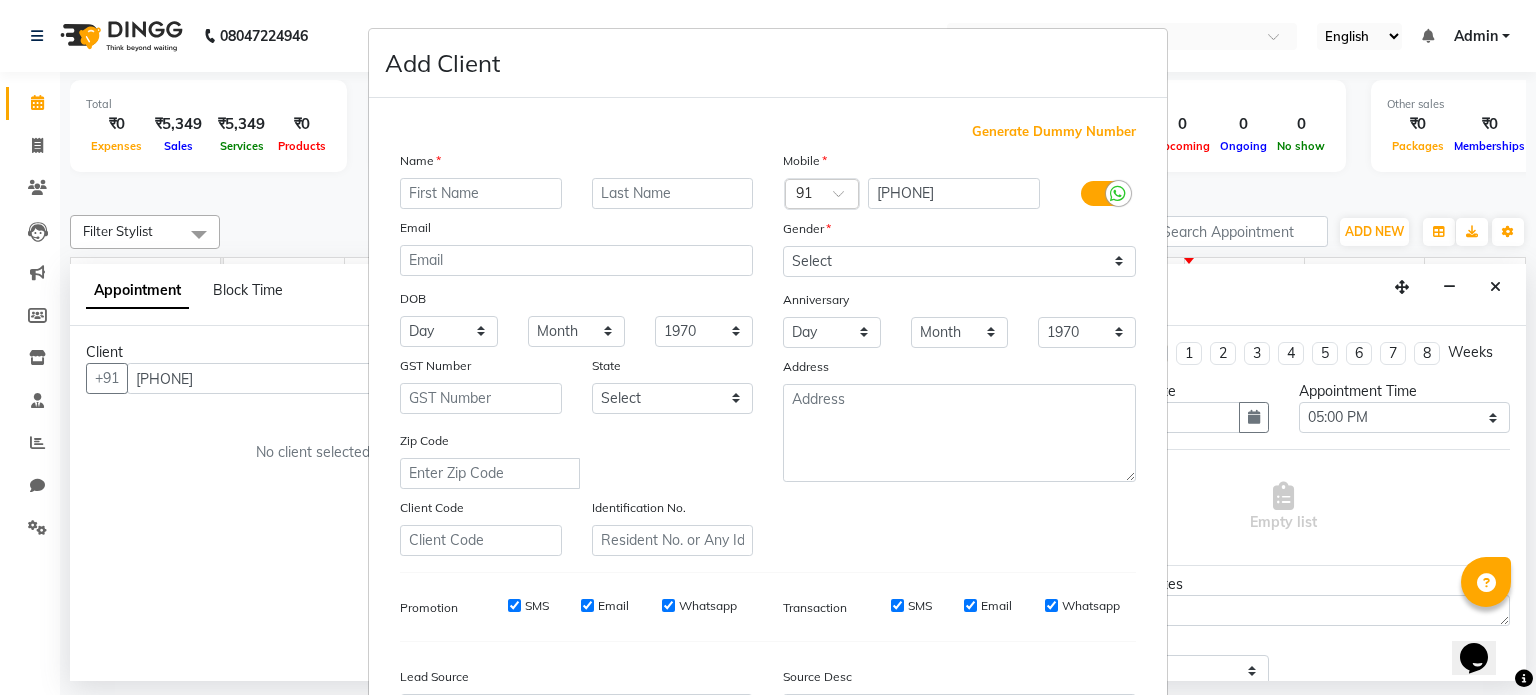 click at bounding box center [481, 193] 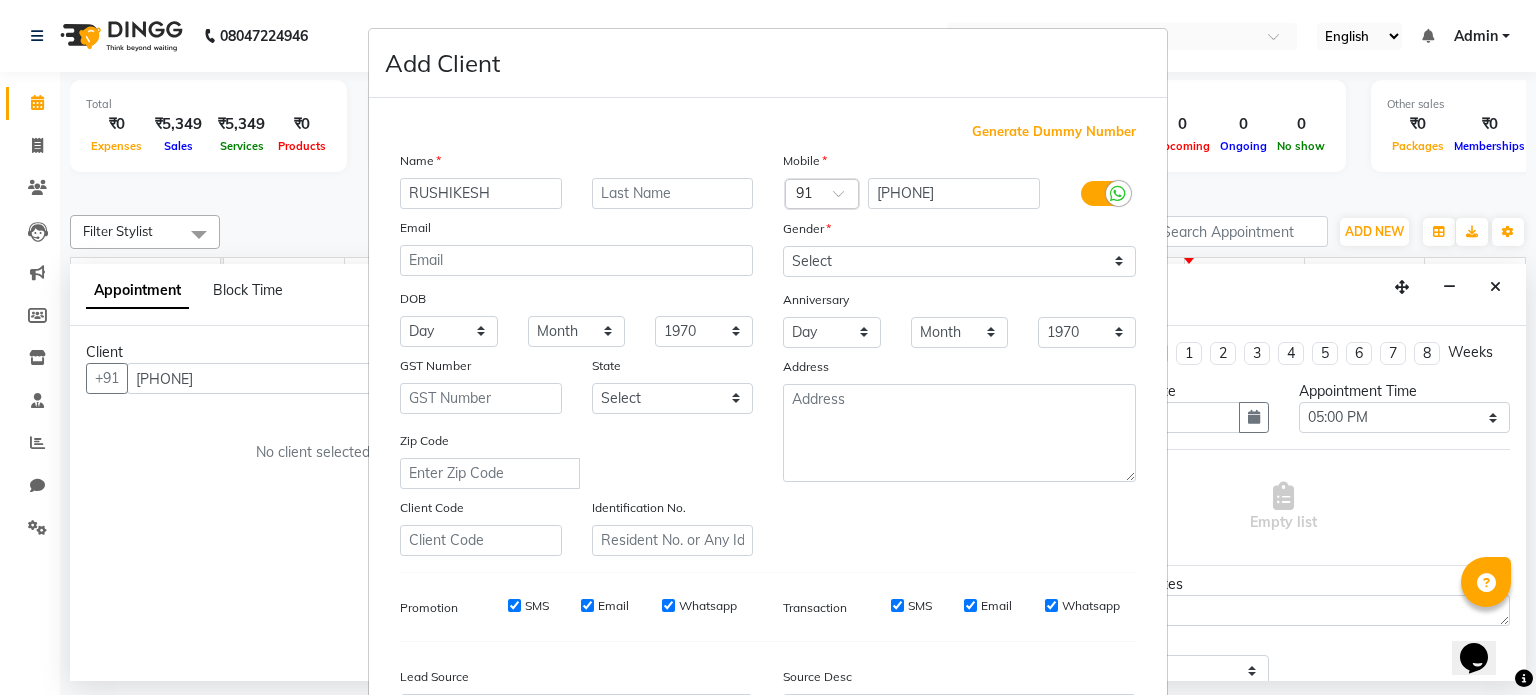 type on "RUSHIKESH" 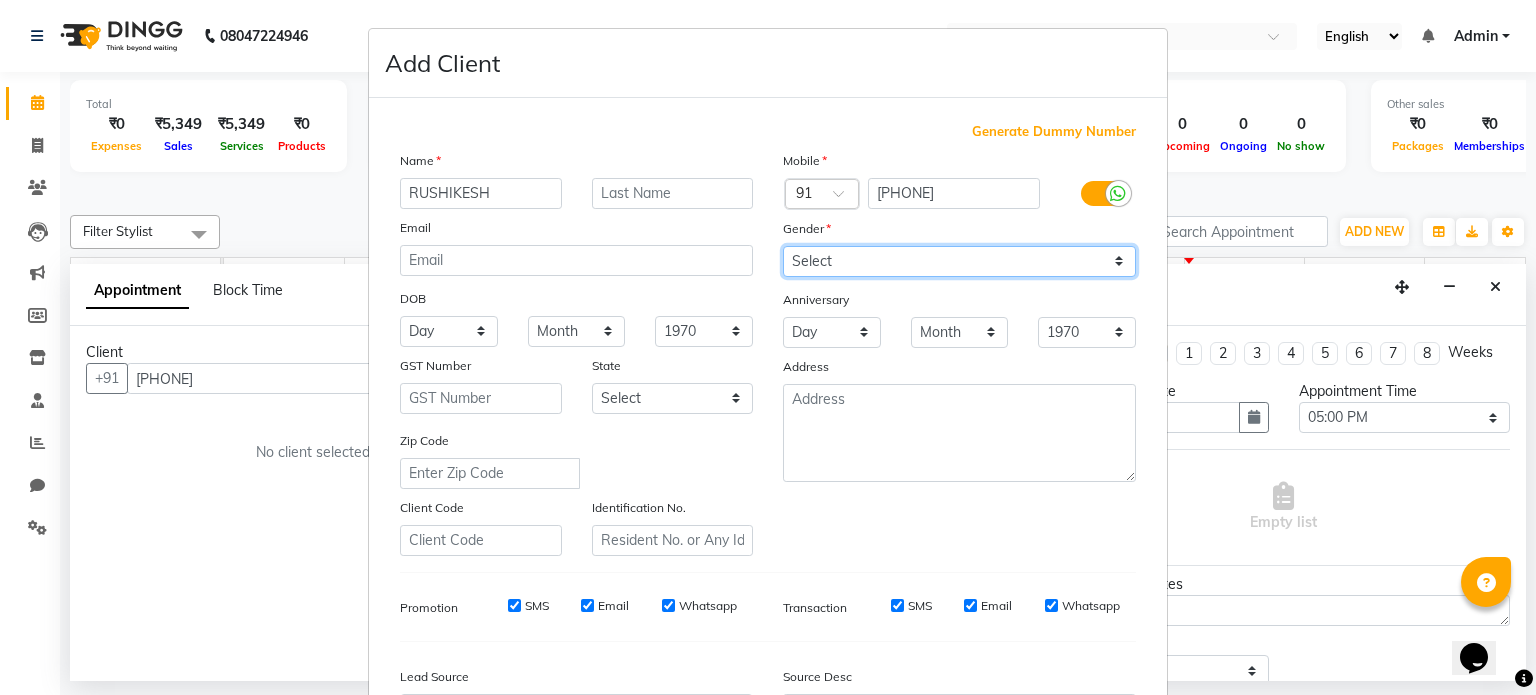click on "Select Male Female Other Prefer Not To Say" at bounding box center [959, 261] 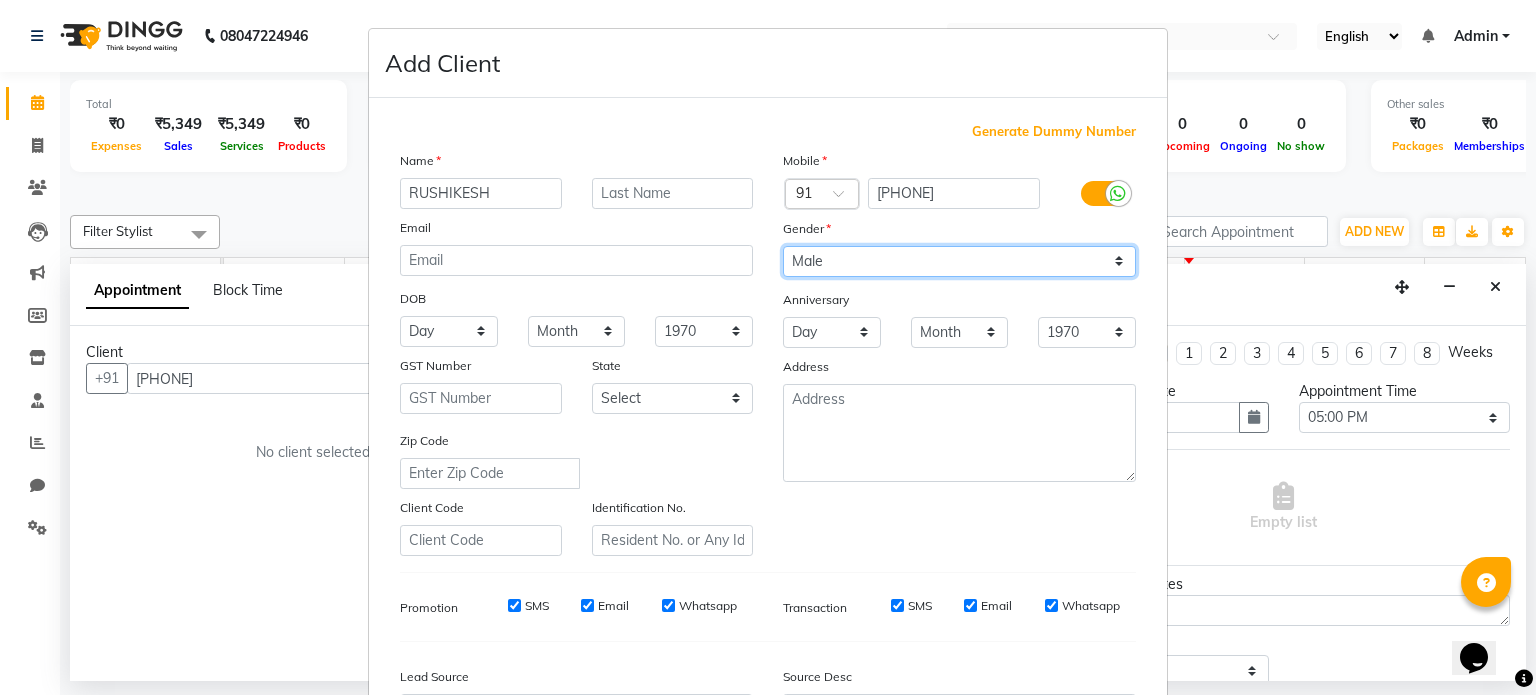 click on "Select Male Female Other Prefer Not To Say" at bounding box center (959, 261) 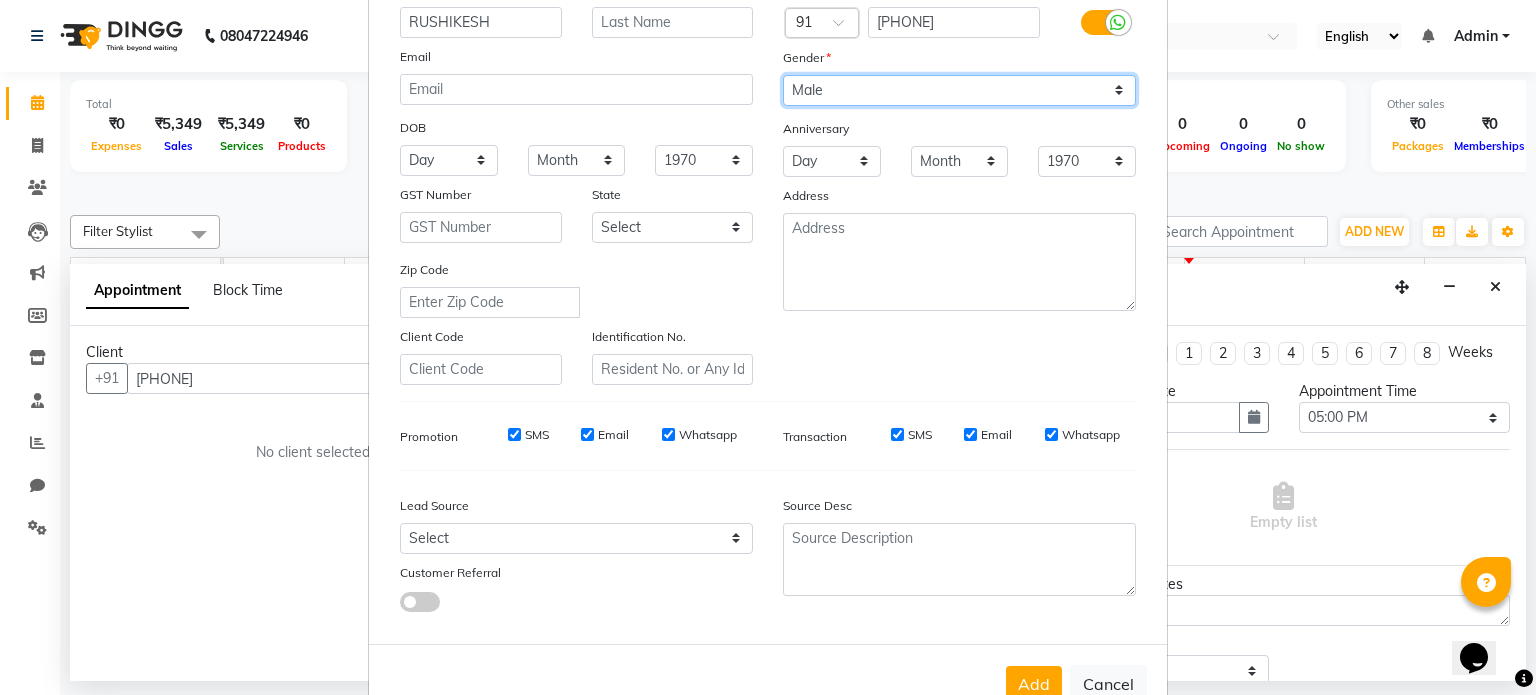 scroll, scrollTop: 200, scrollLeft: 0, axis: vertical 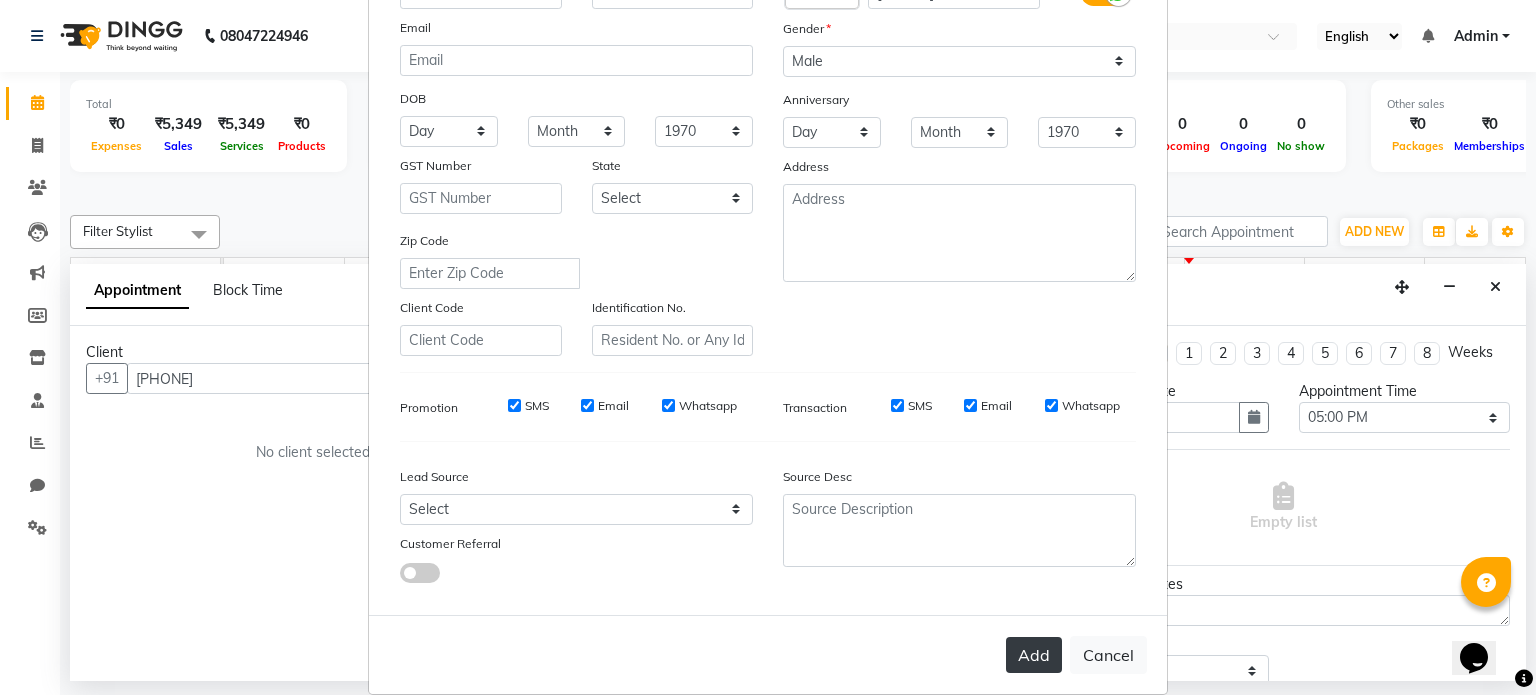 click on "Add" at bounding box center (1034, 655) 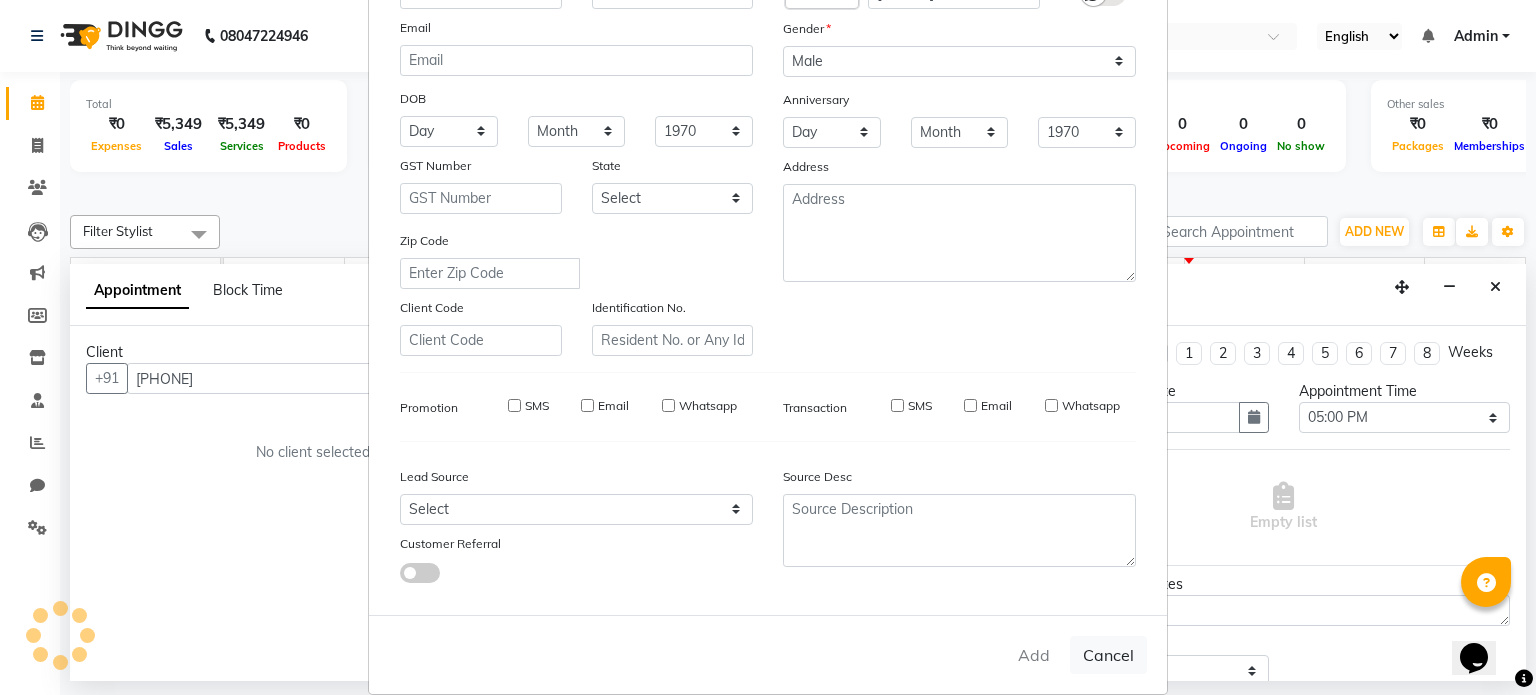 type 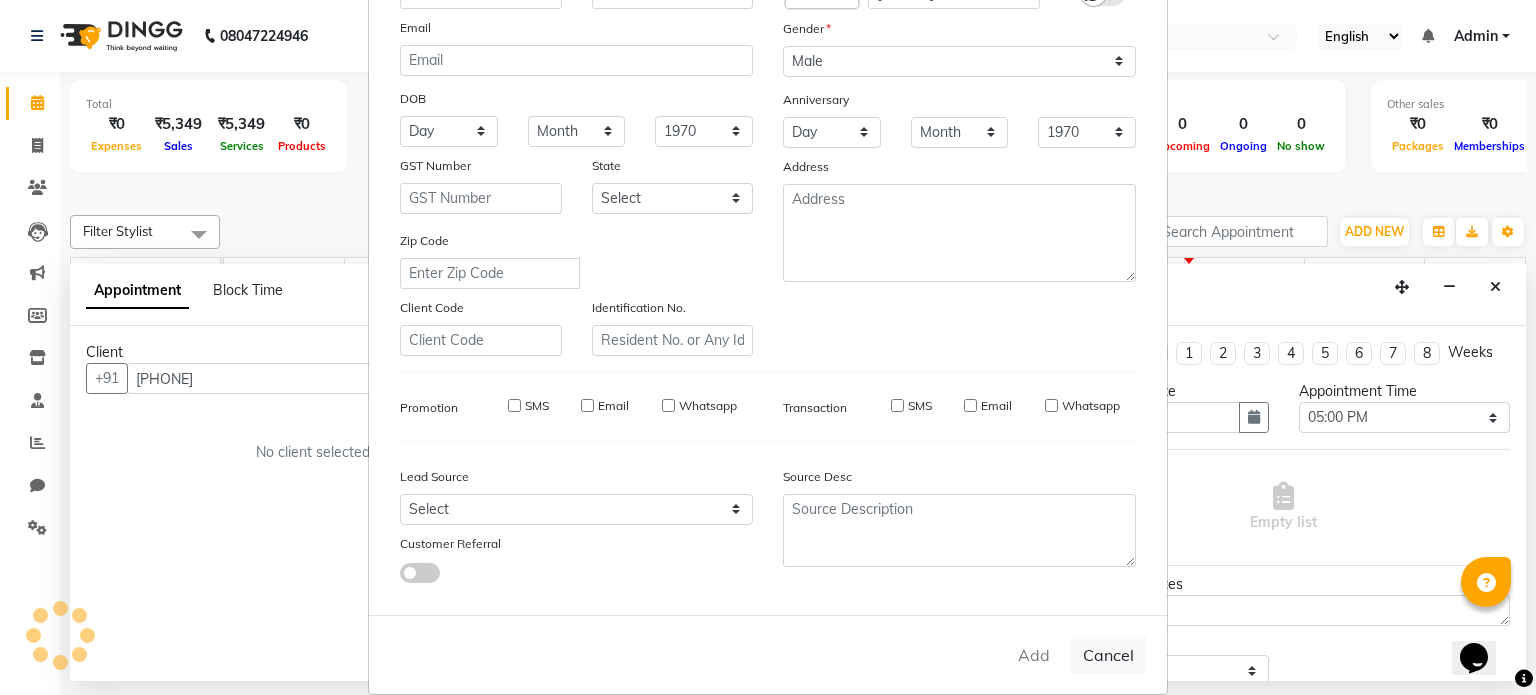 select 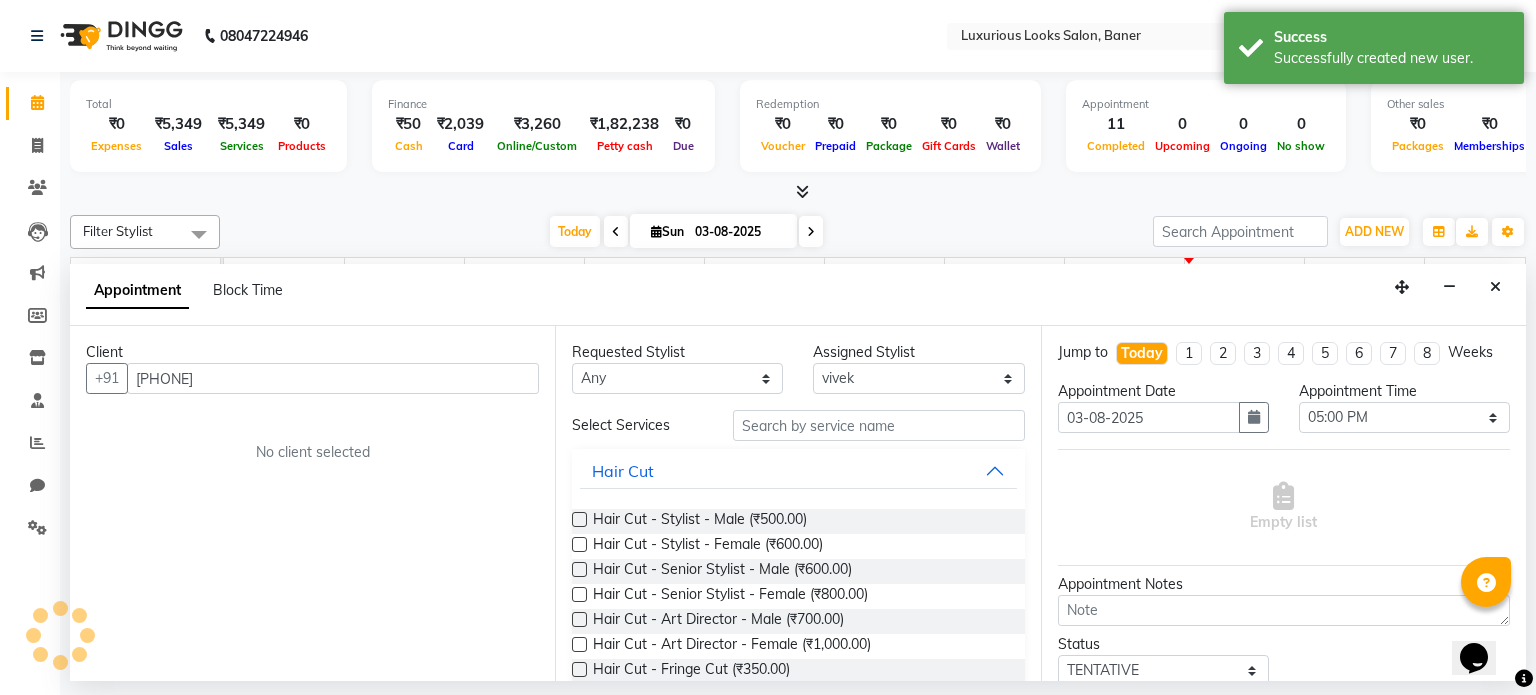 scroll, scrollTop: 0, scrollLeft: 0, axis: both 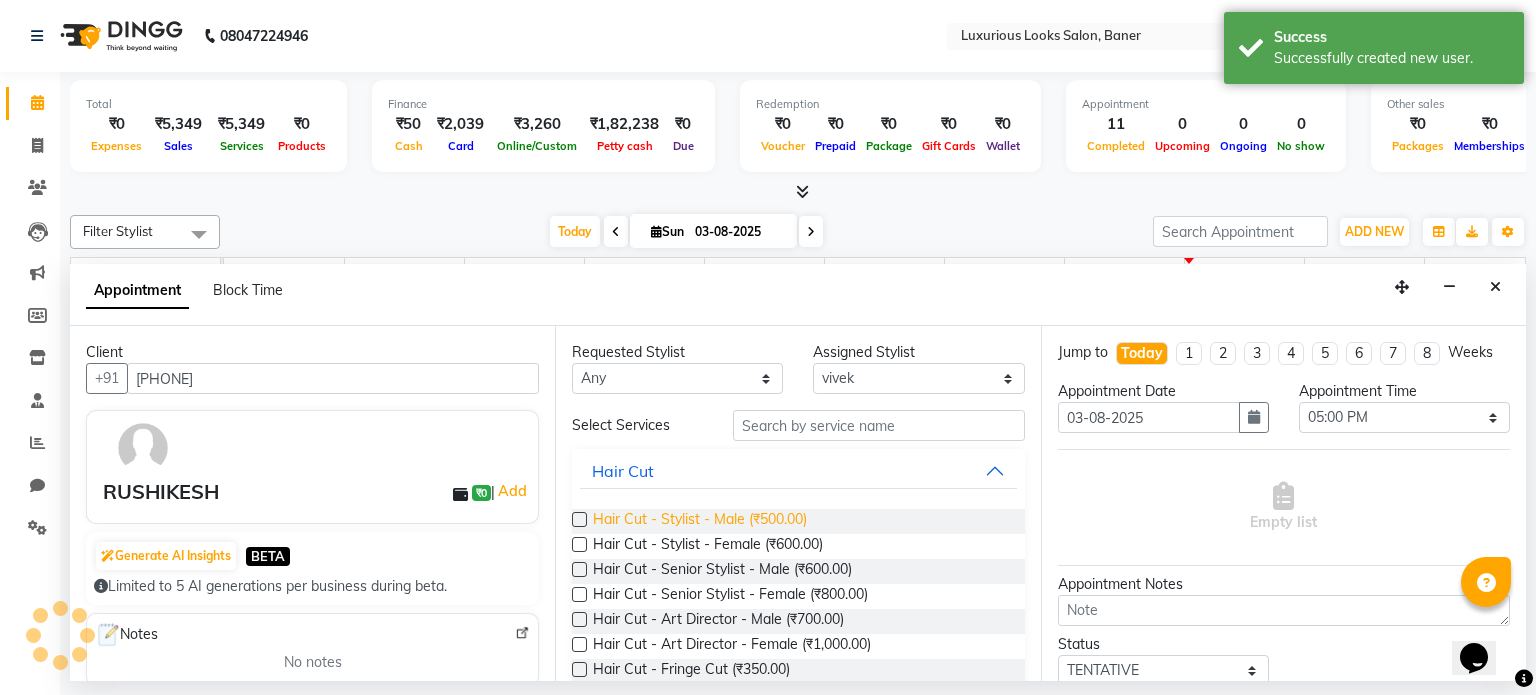 click on "Hair Cut - Stylist - Male (₹500.00)" at bounding box center (700, 521) 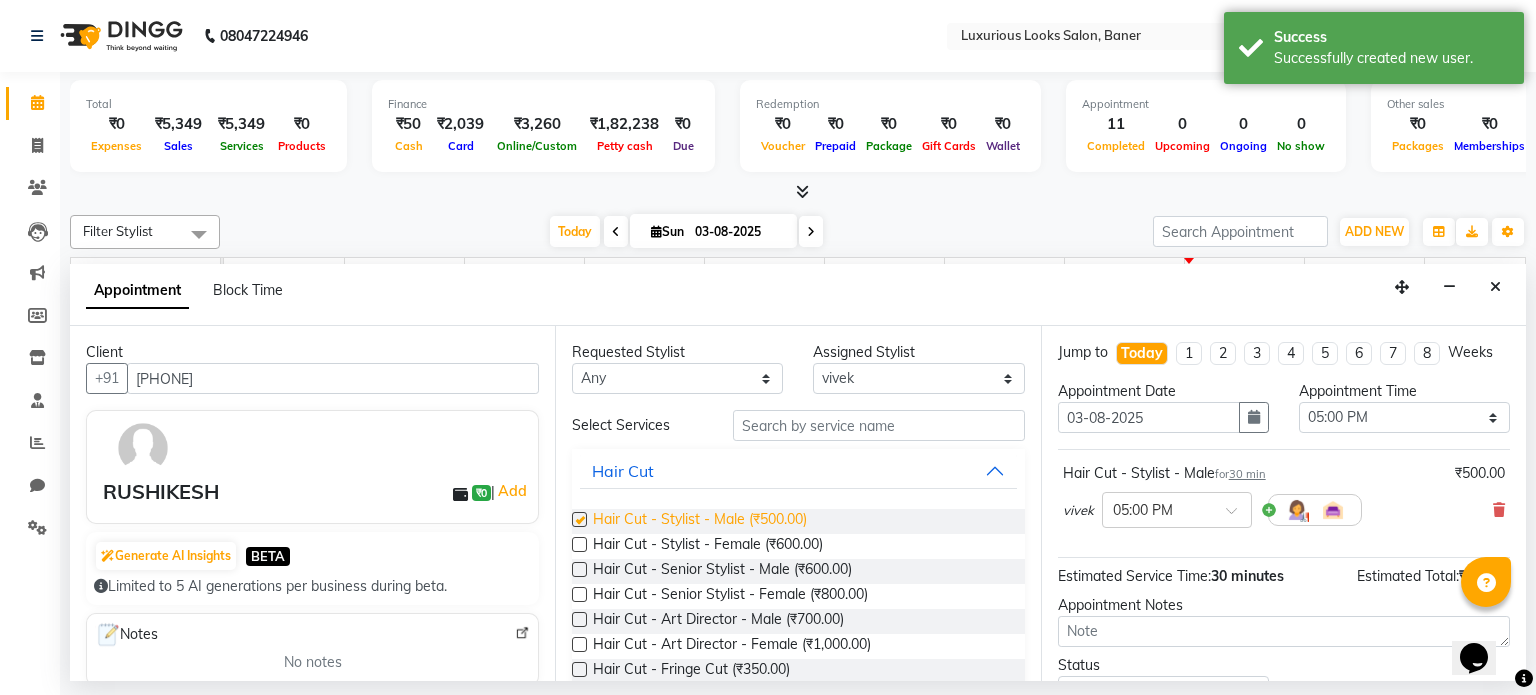 checkbox on "false" 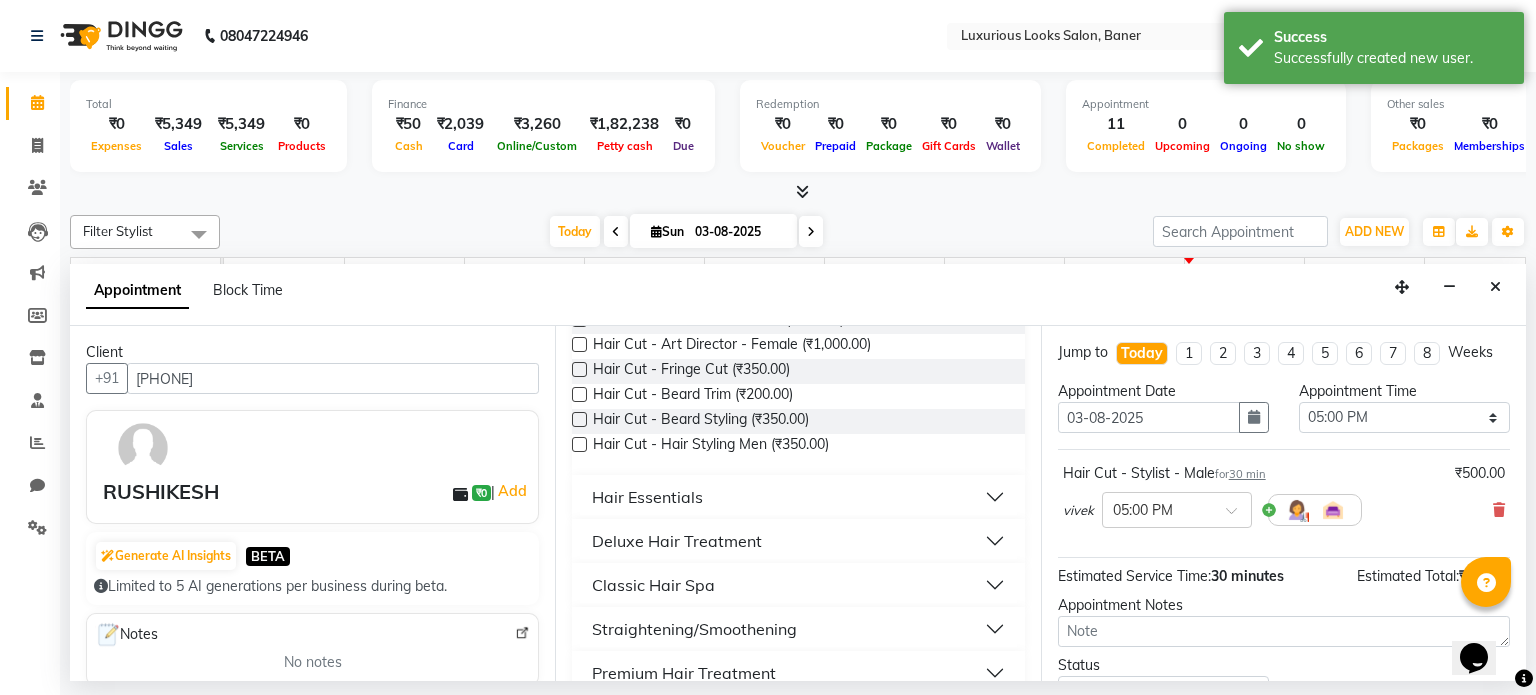 scroll, scrollTop: 100, scrollLeft: 0, axis: vertical 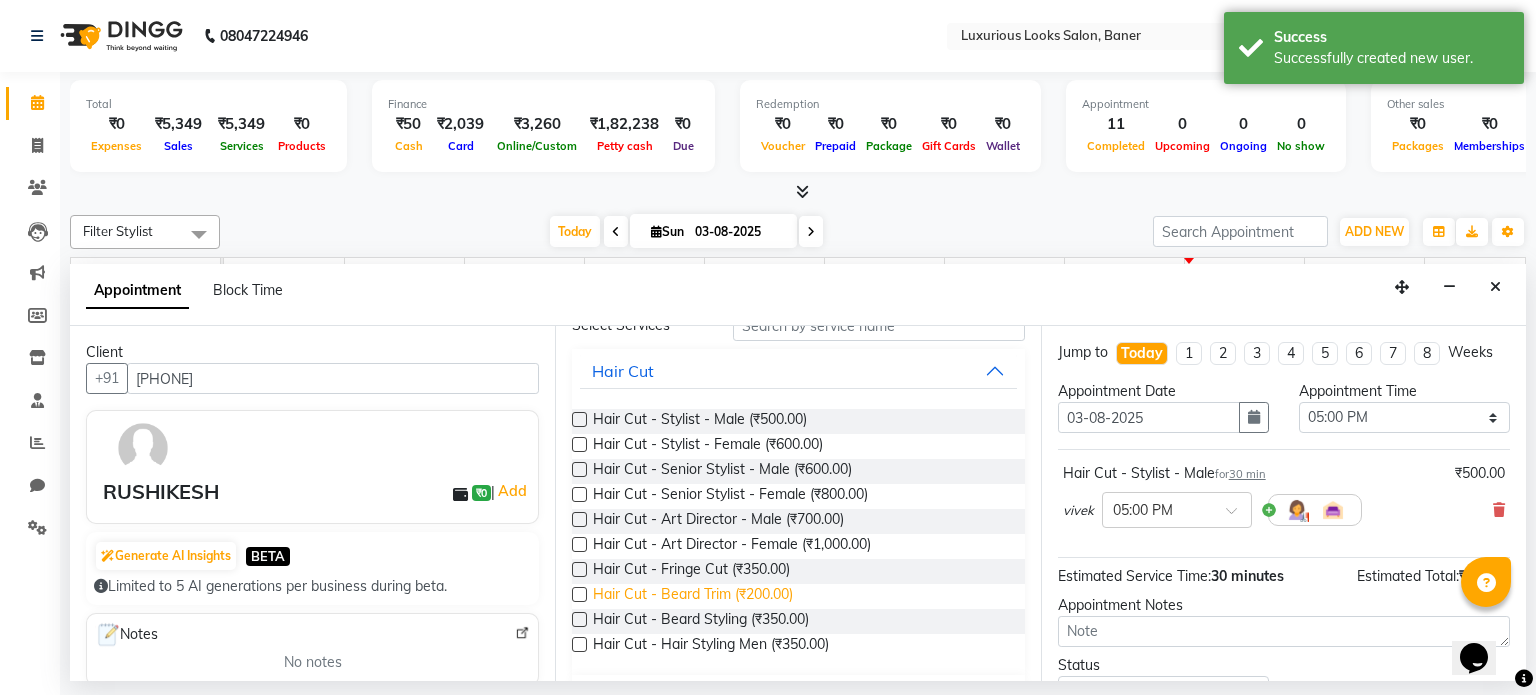 click on "Hair Cut - Beard Trim (₹200.00)" at bounding box center [693, 596] 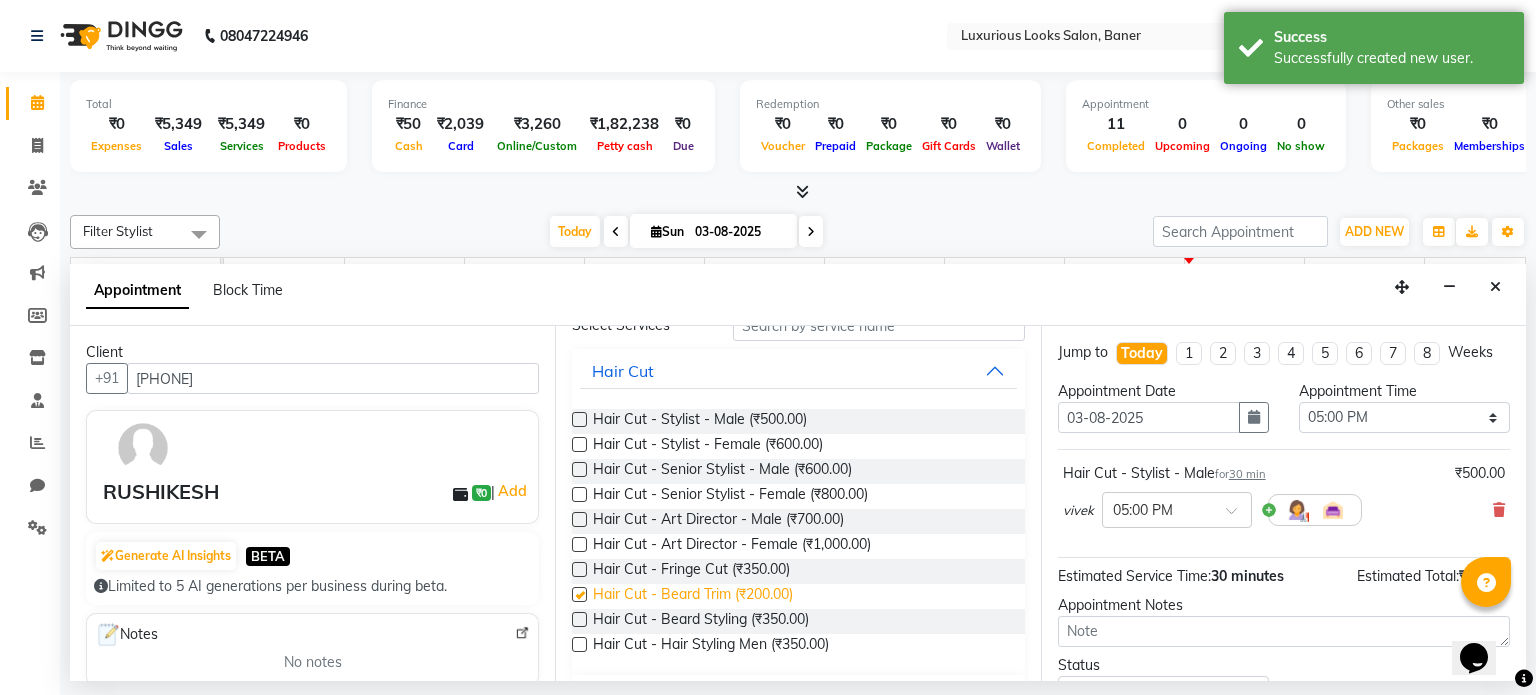 checkbox on "false" 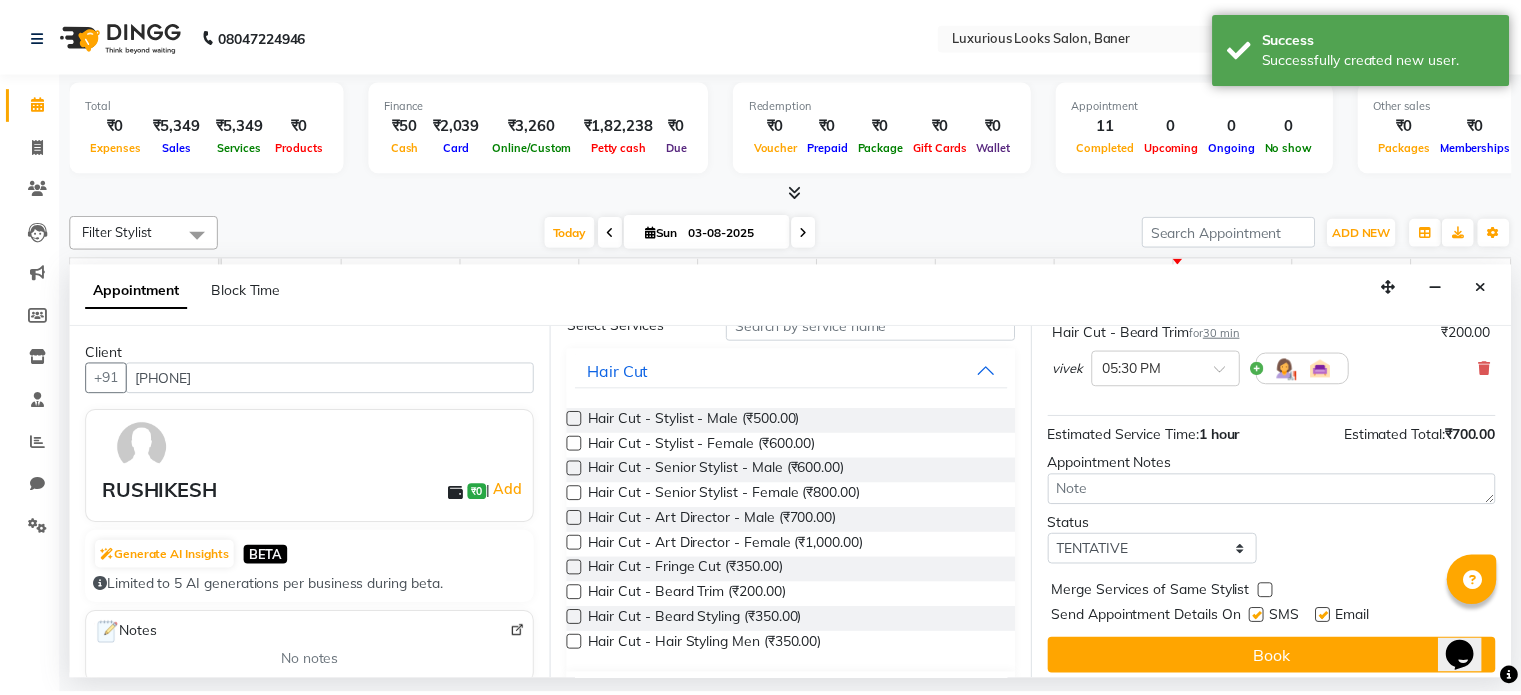 scroll, scrollTop: 241, scrollLeft: 0, axis: vertical 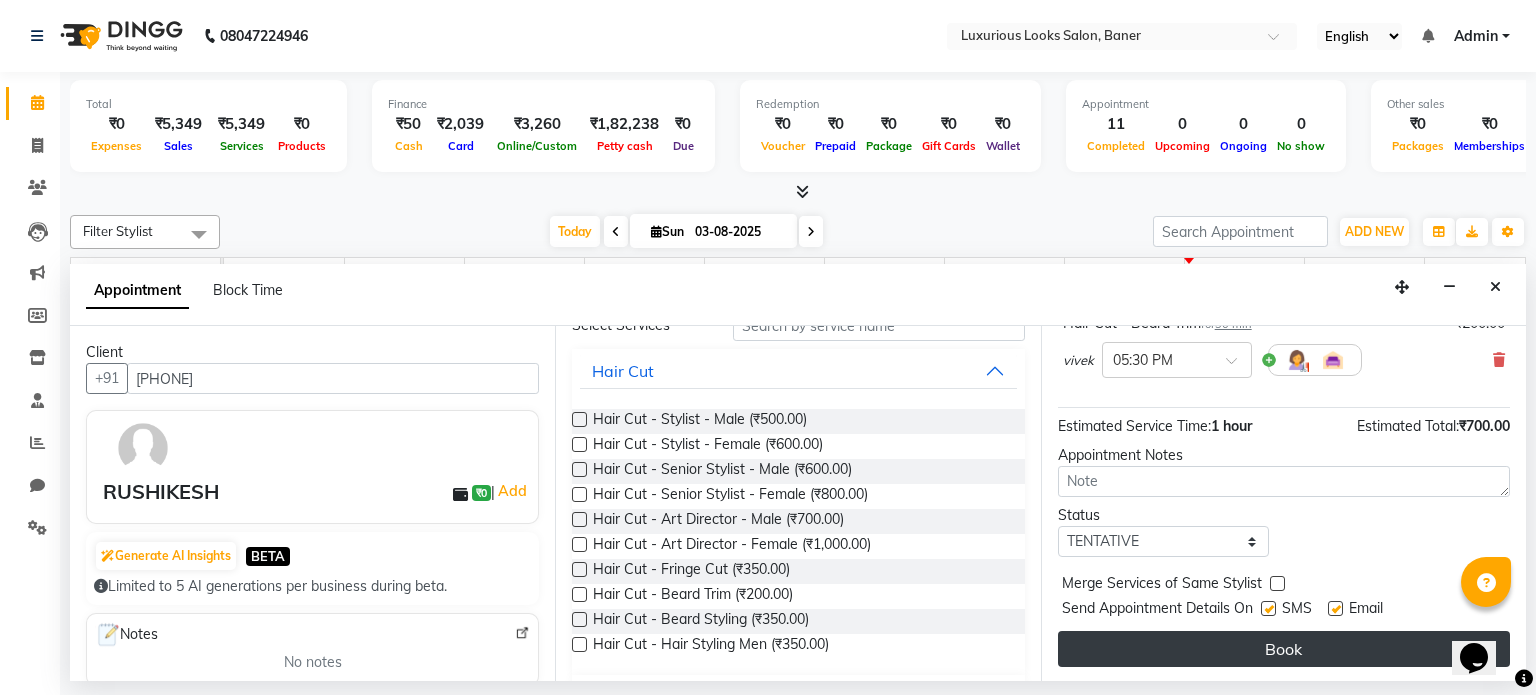 click on "Book" at bounding box center (1284, 649) 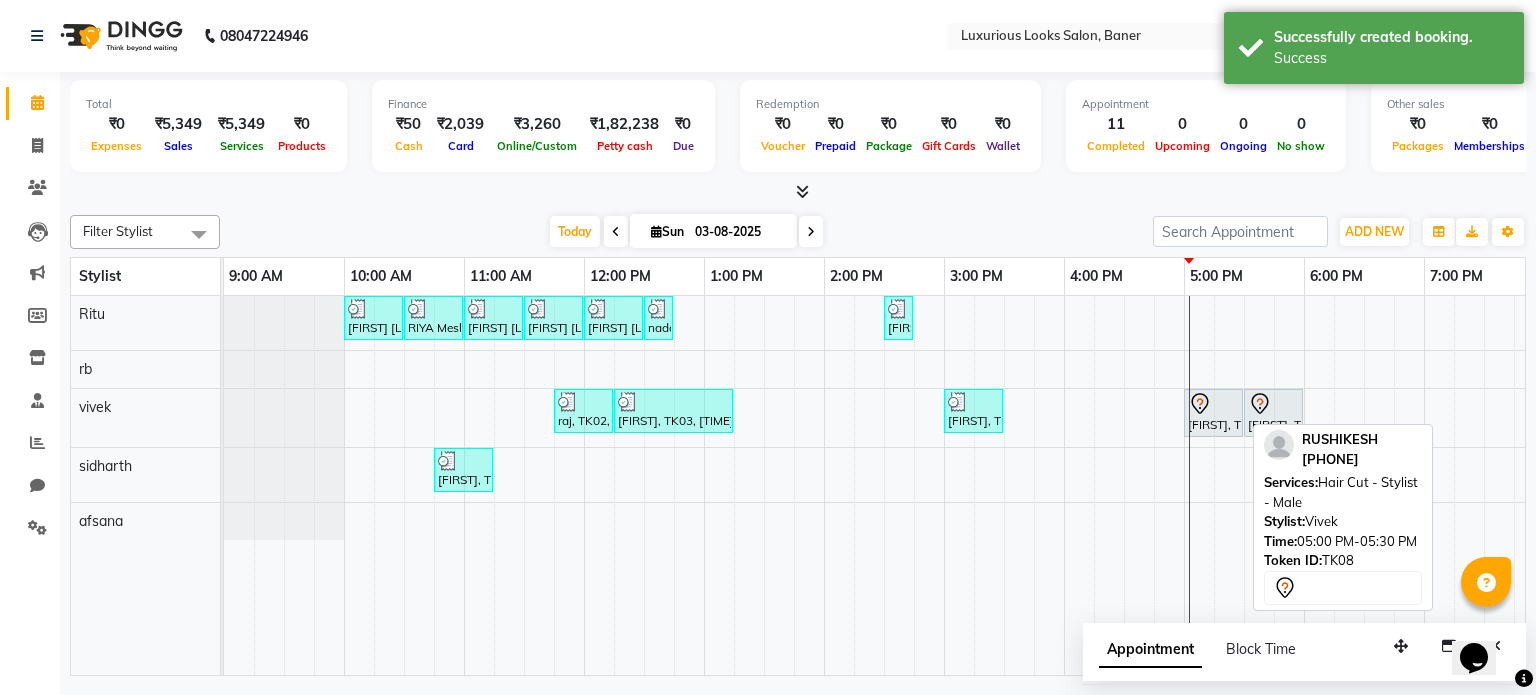 click at bounding box center (1213, 404) 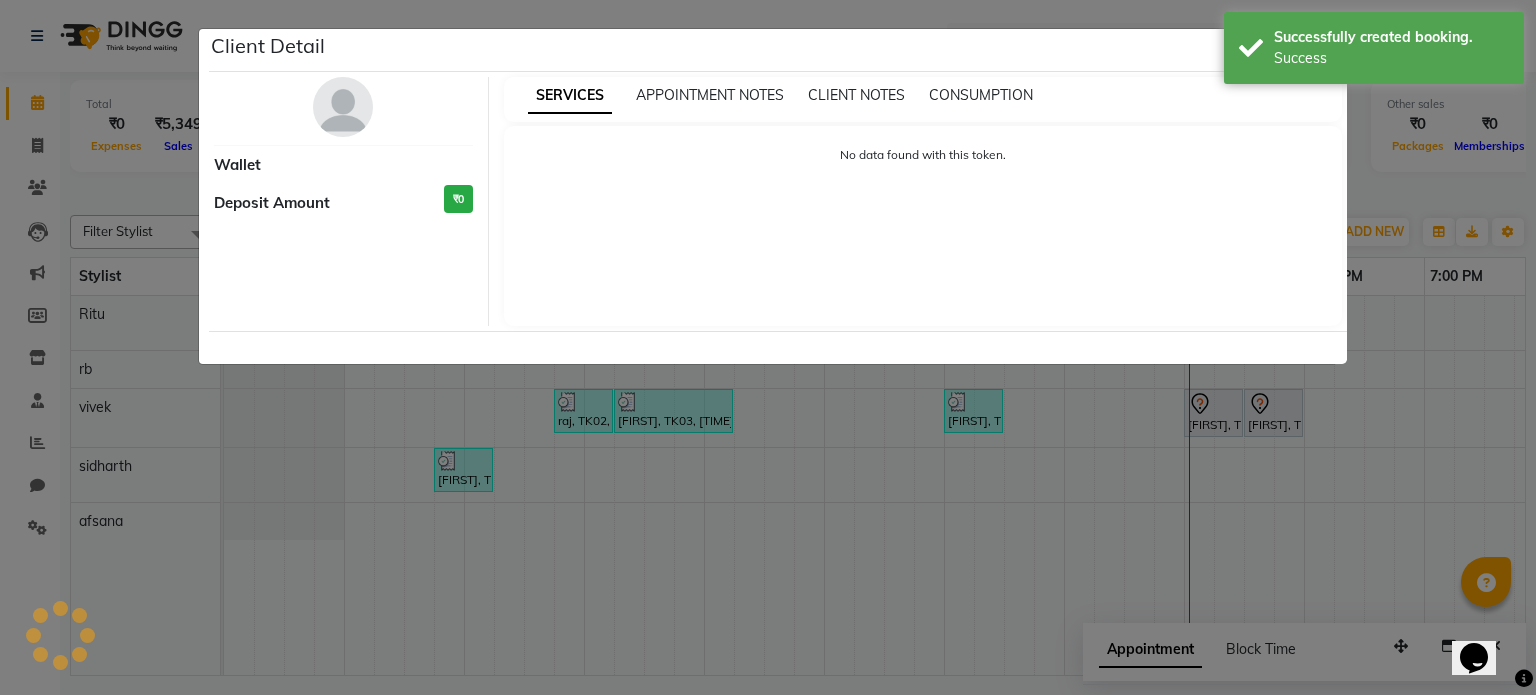 select on "7" 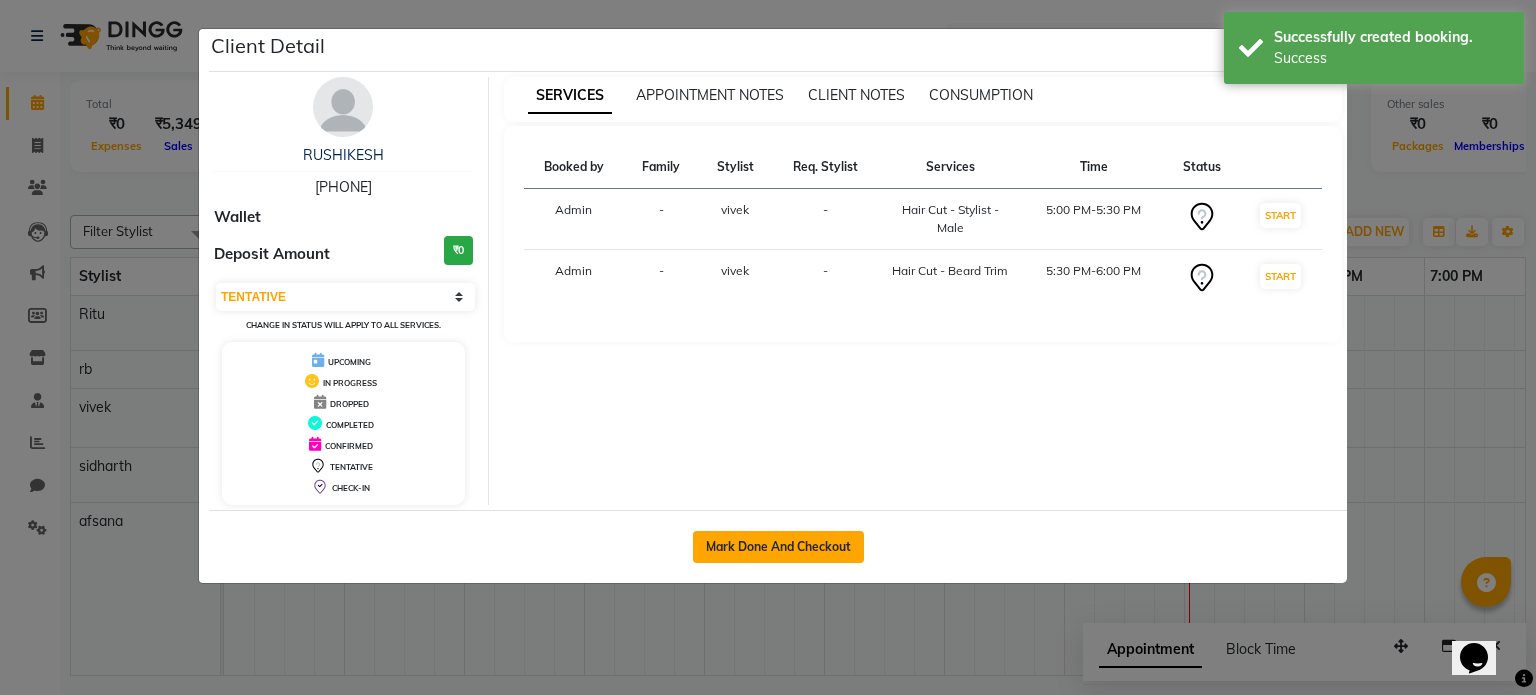 click on "Mark Done And Checkout" 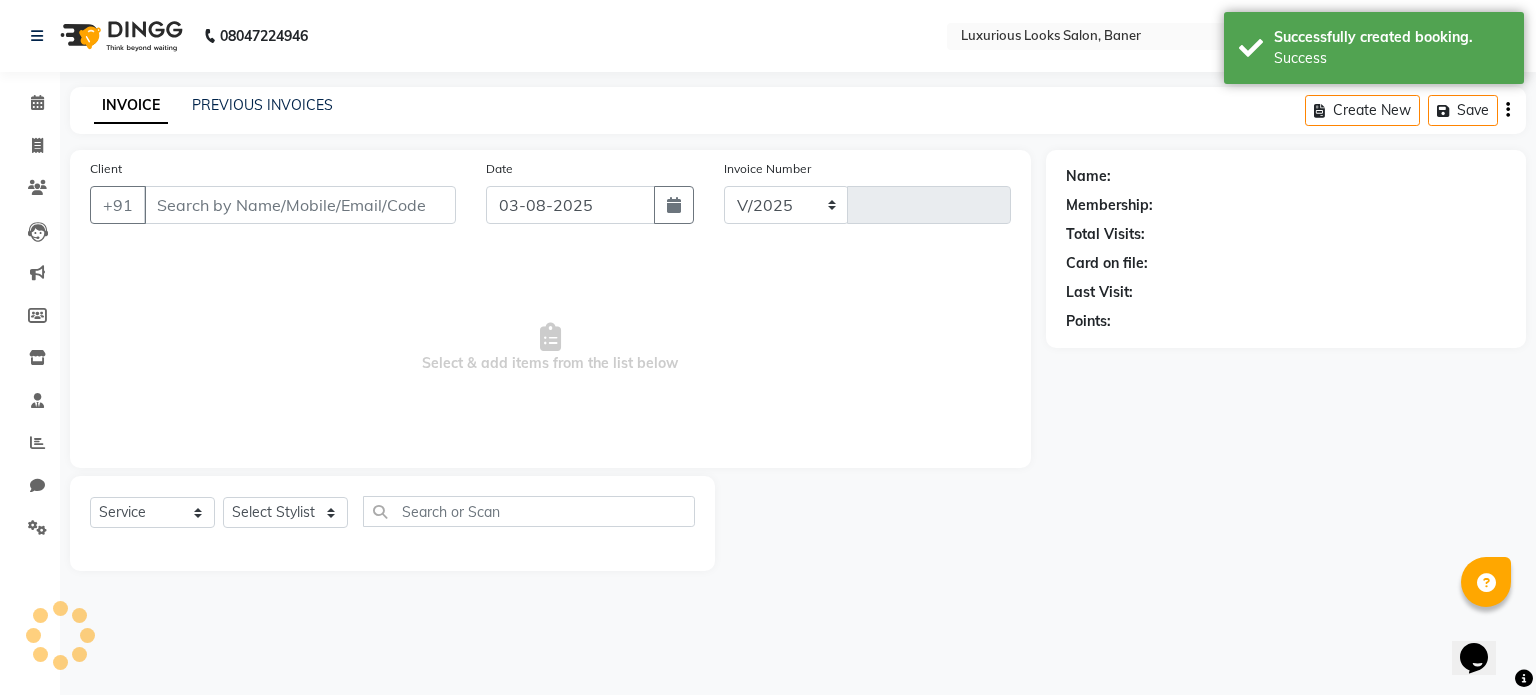select on "7573" 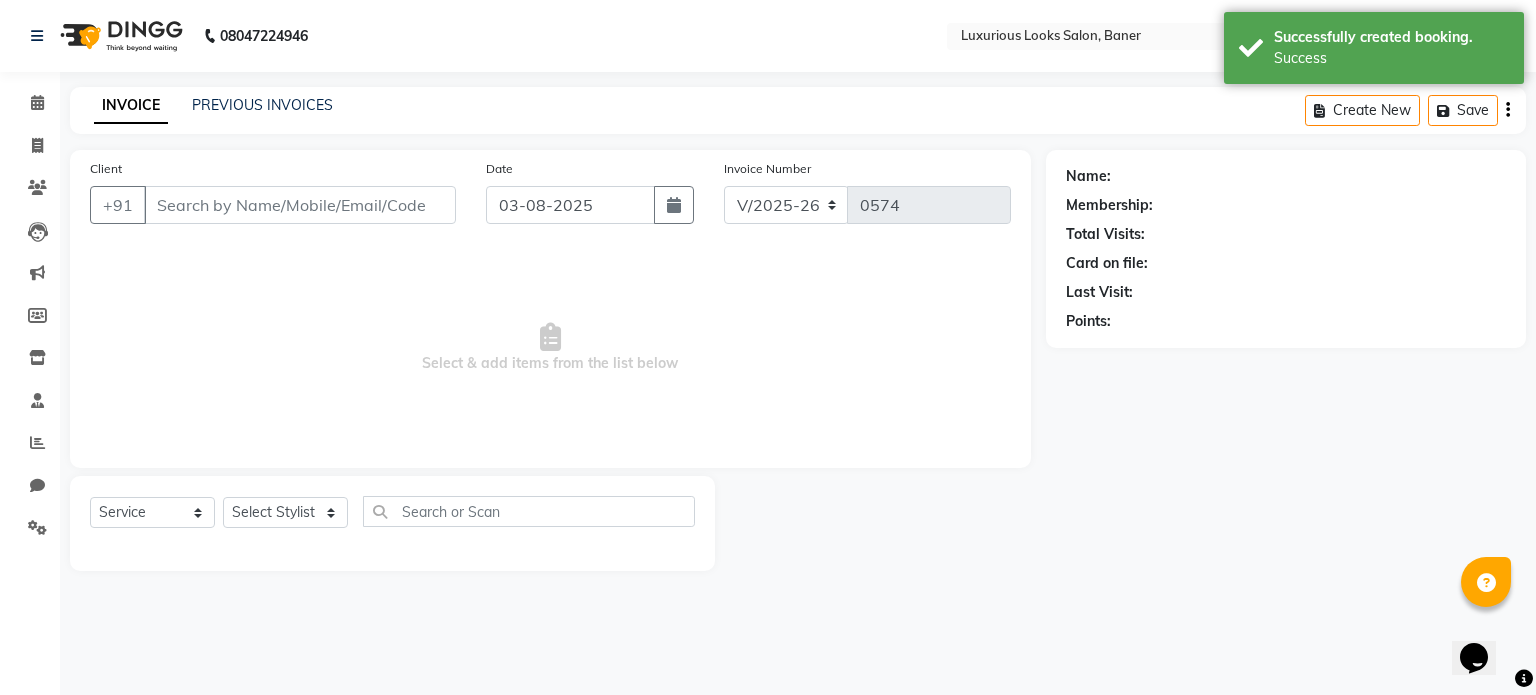 type on "[PHONE]" 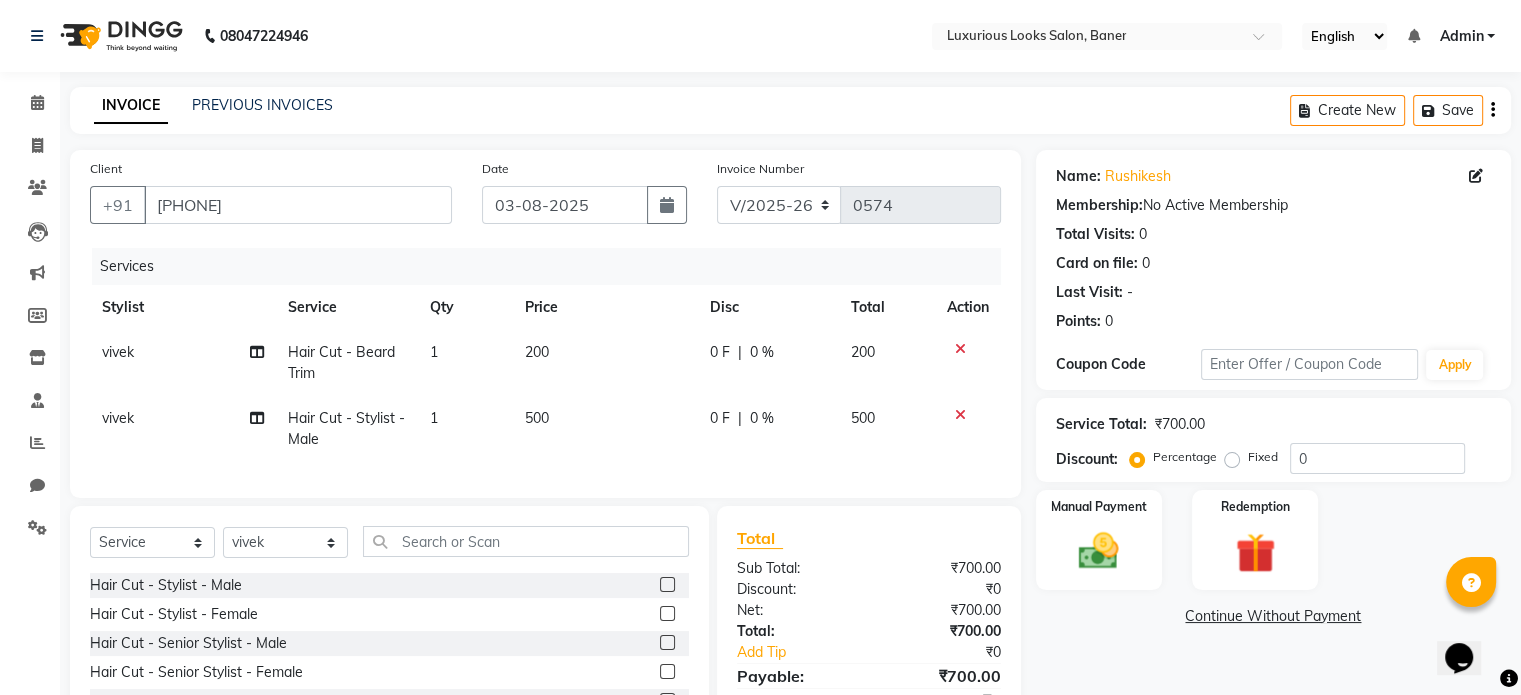 click on "0 F" 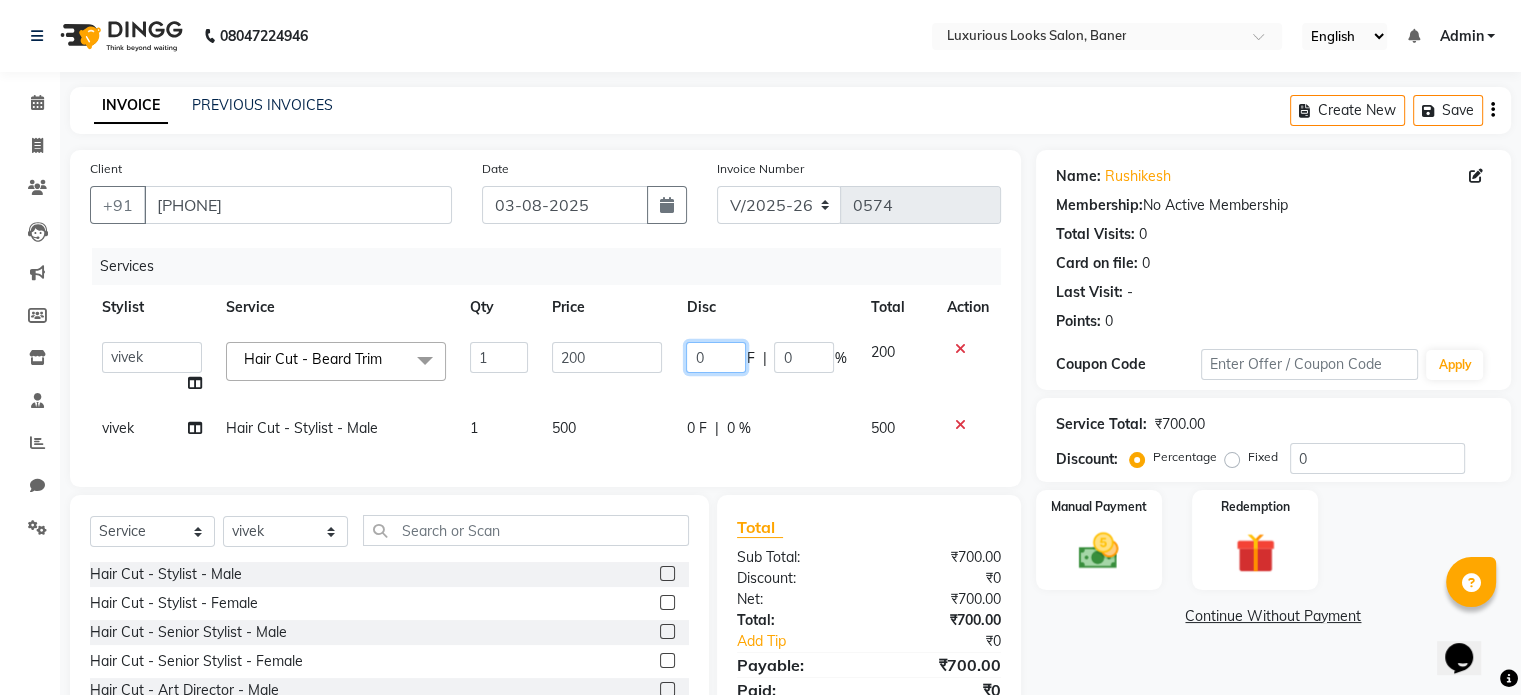 click on "0" 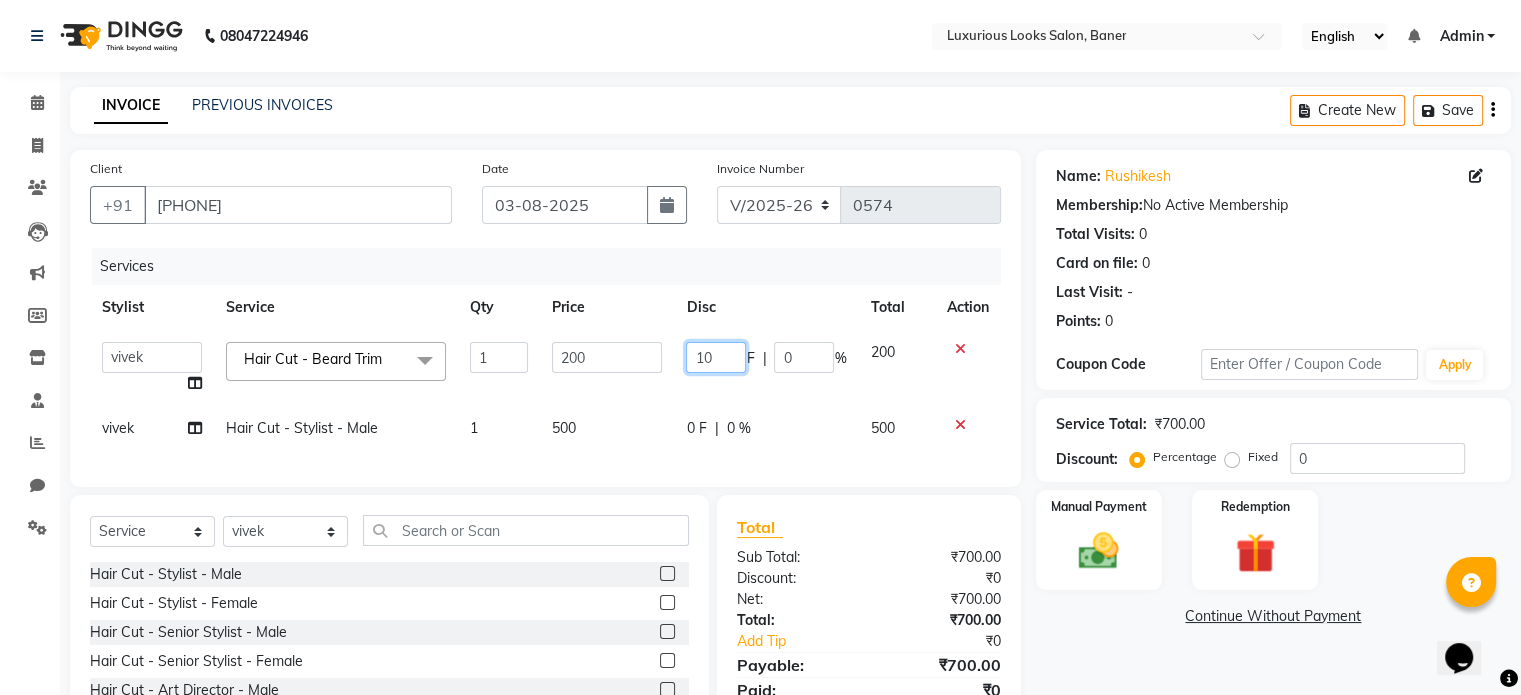 type on "100" 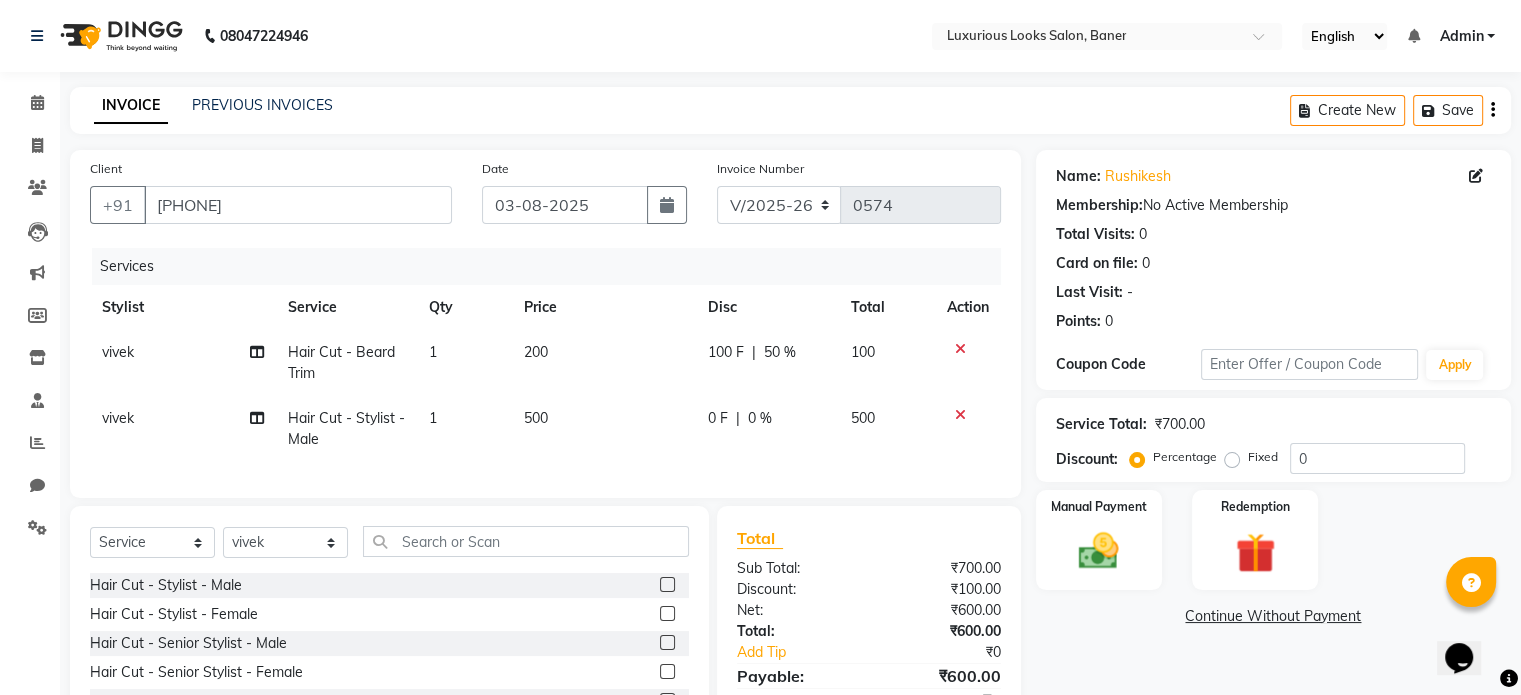 click on "0 F | 0 %" 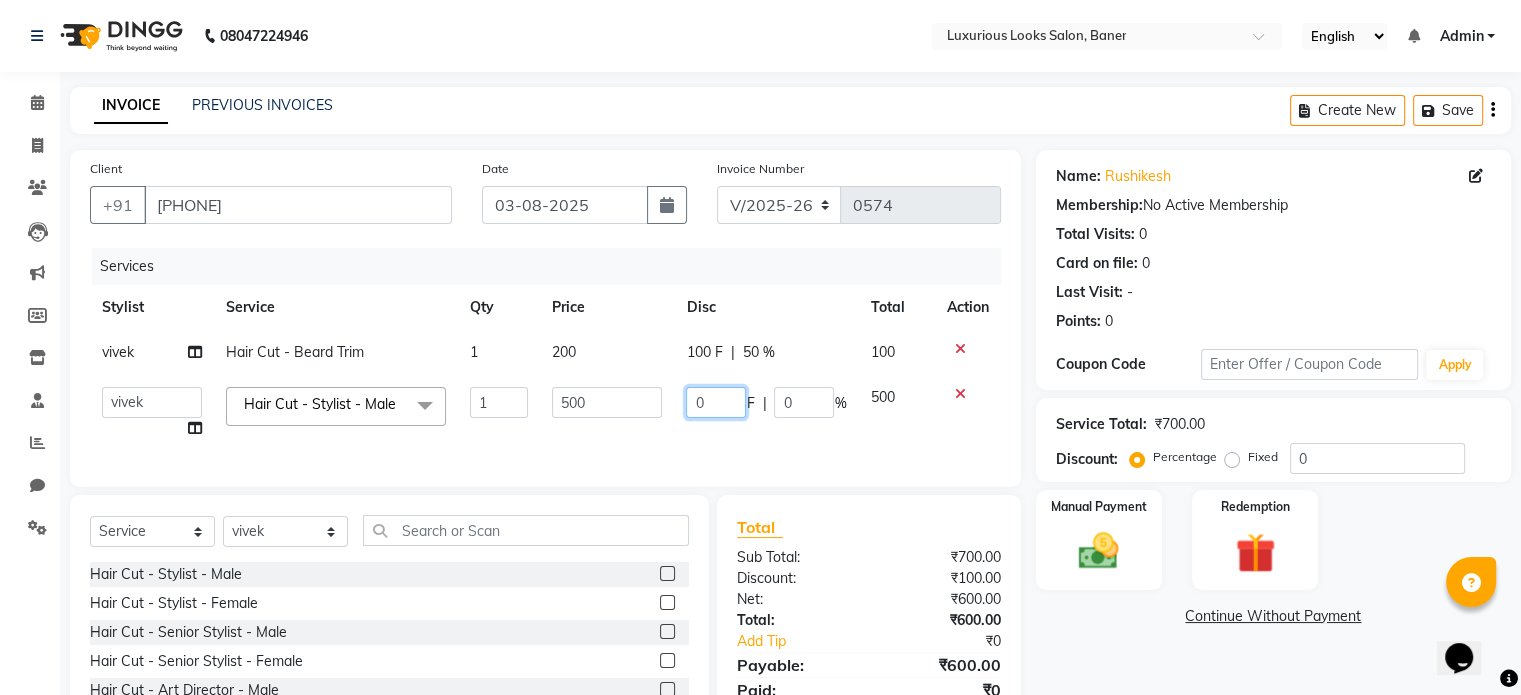 click on "0" 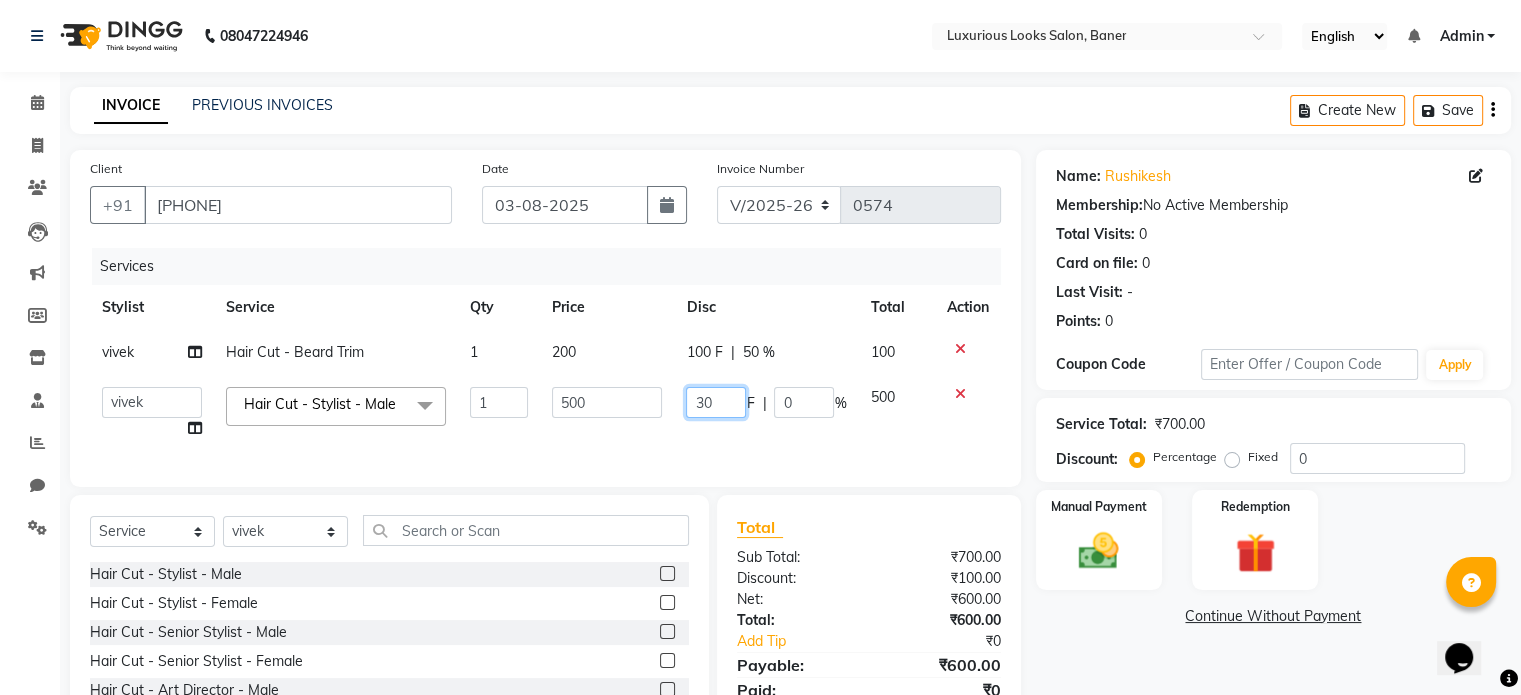 type on "300" 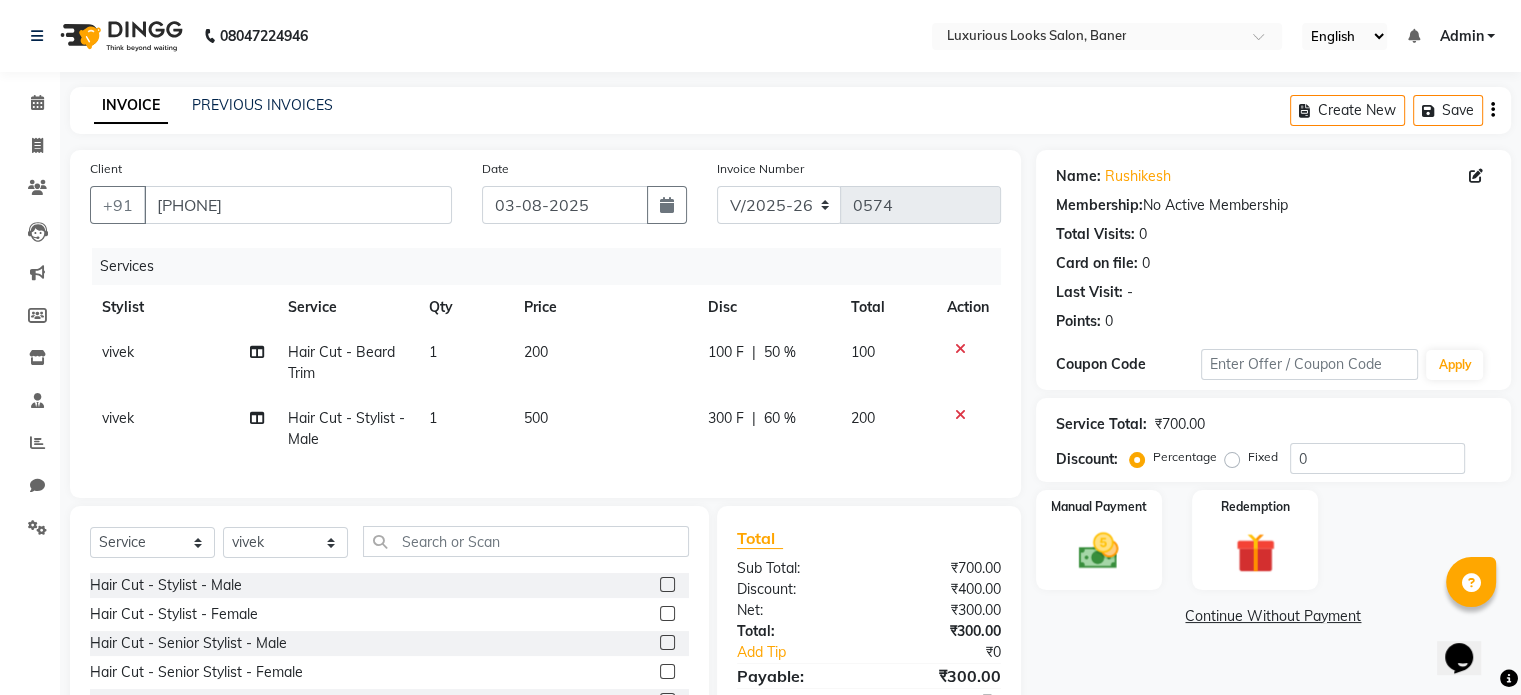 click on "200" 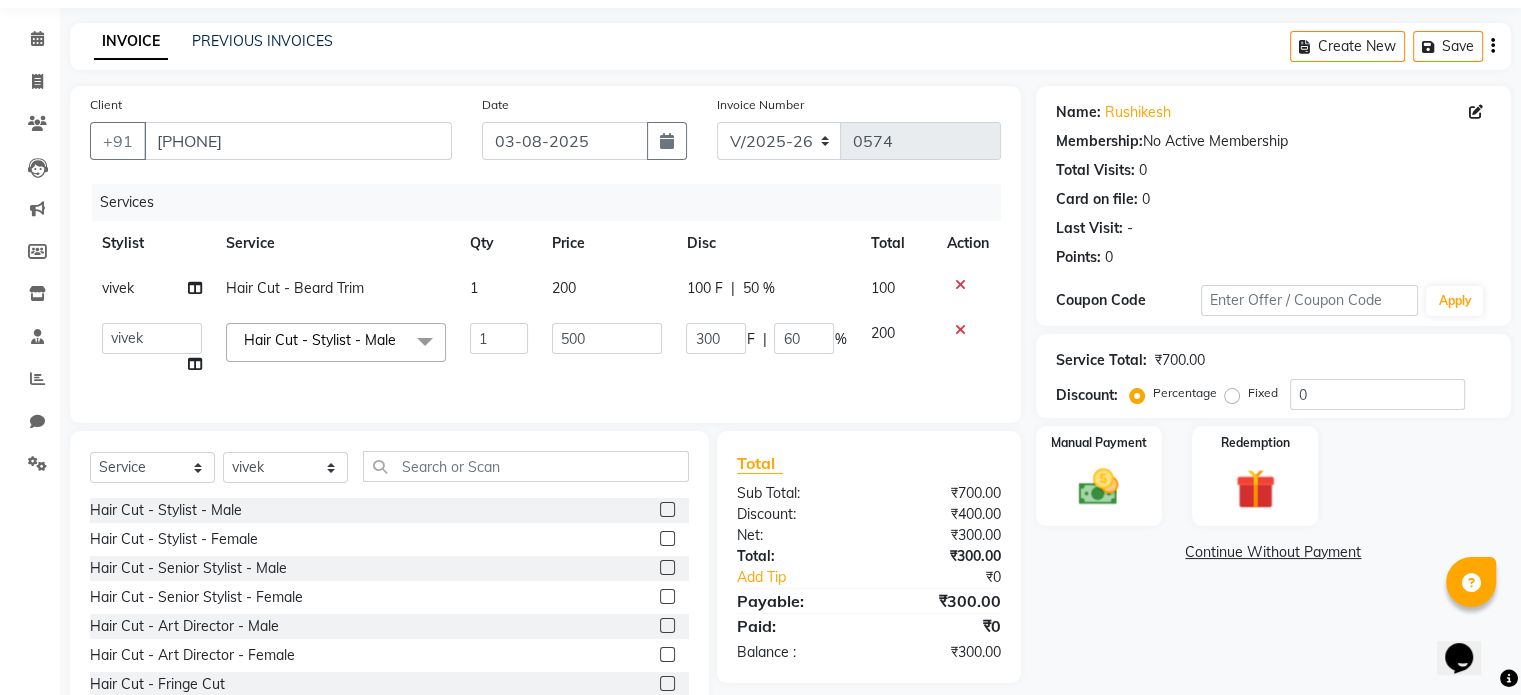 scroll, scrollTop: 140, scrollLeft: 0, axis: vertical 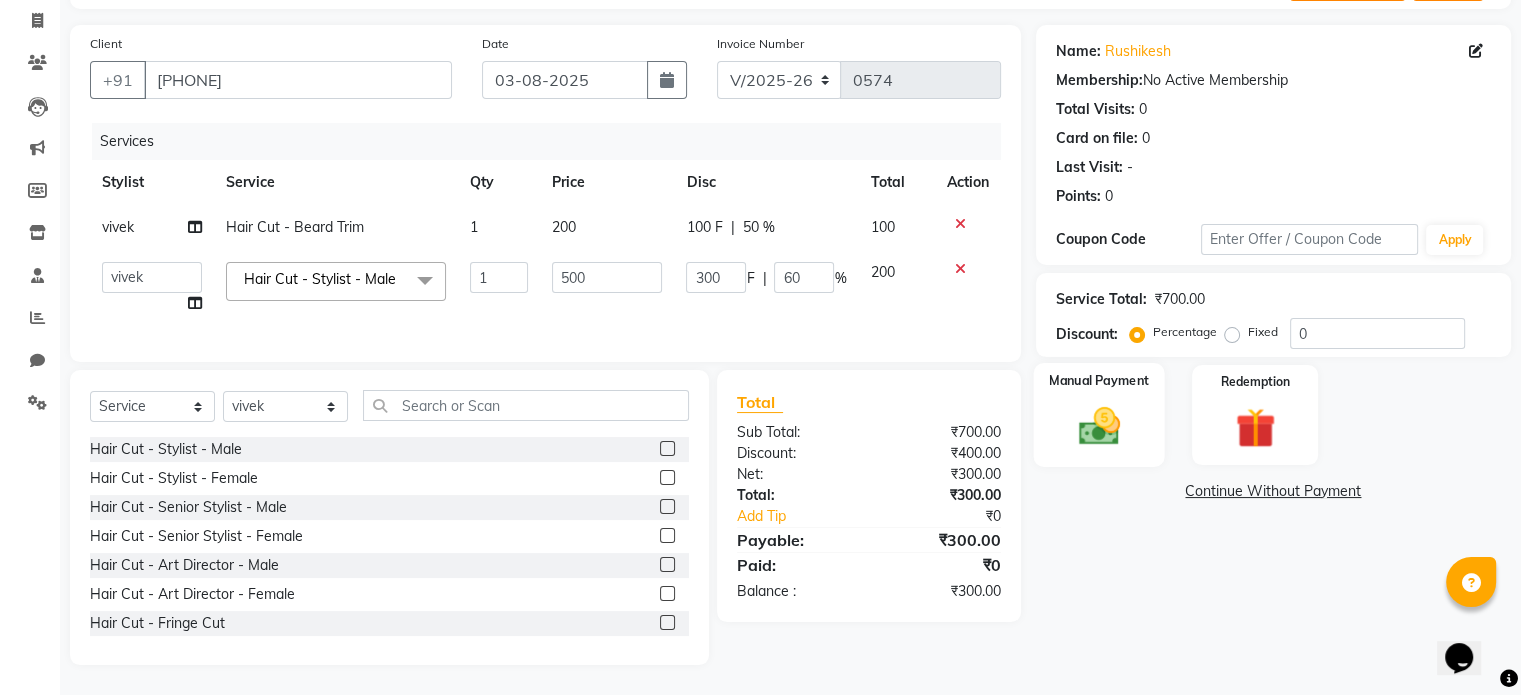 click on "Manual Payment" 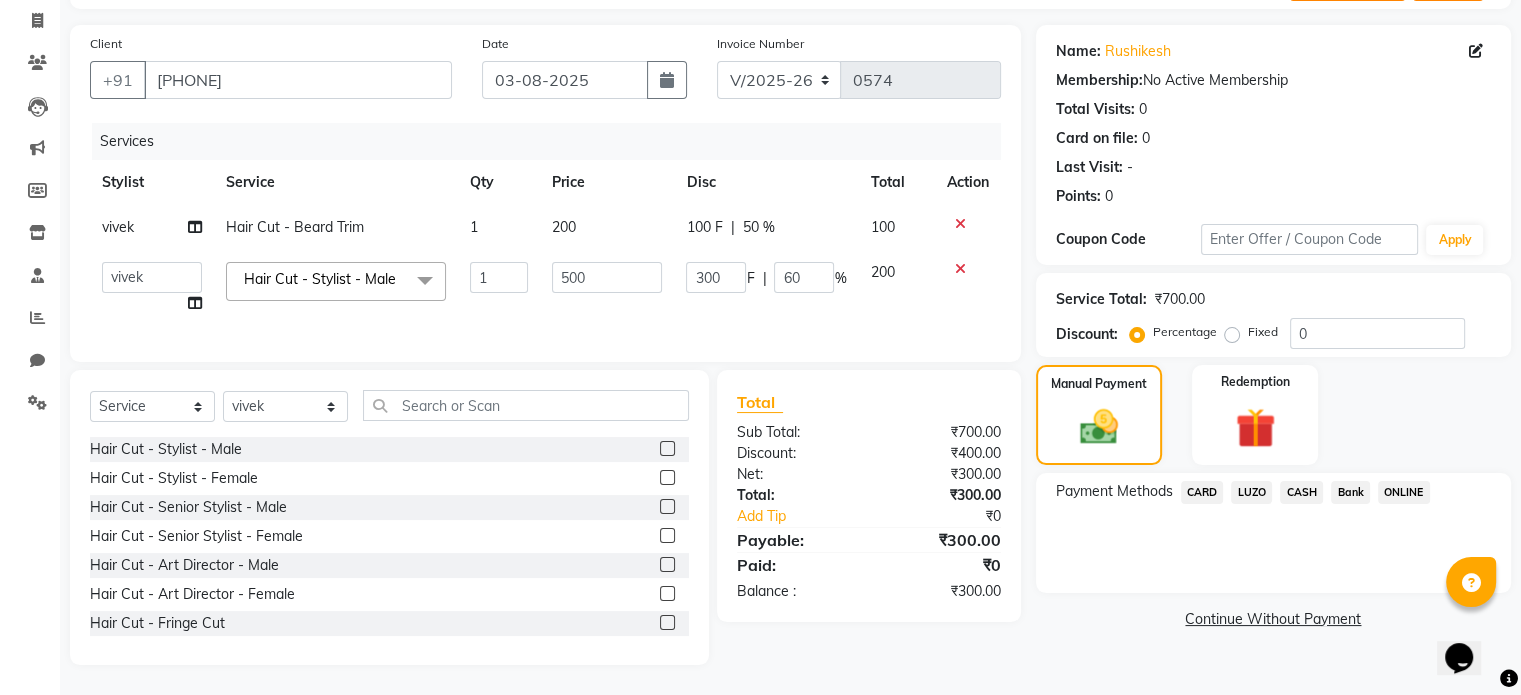 click on "ONLINE" 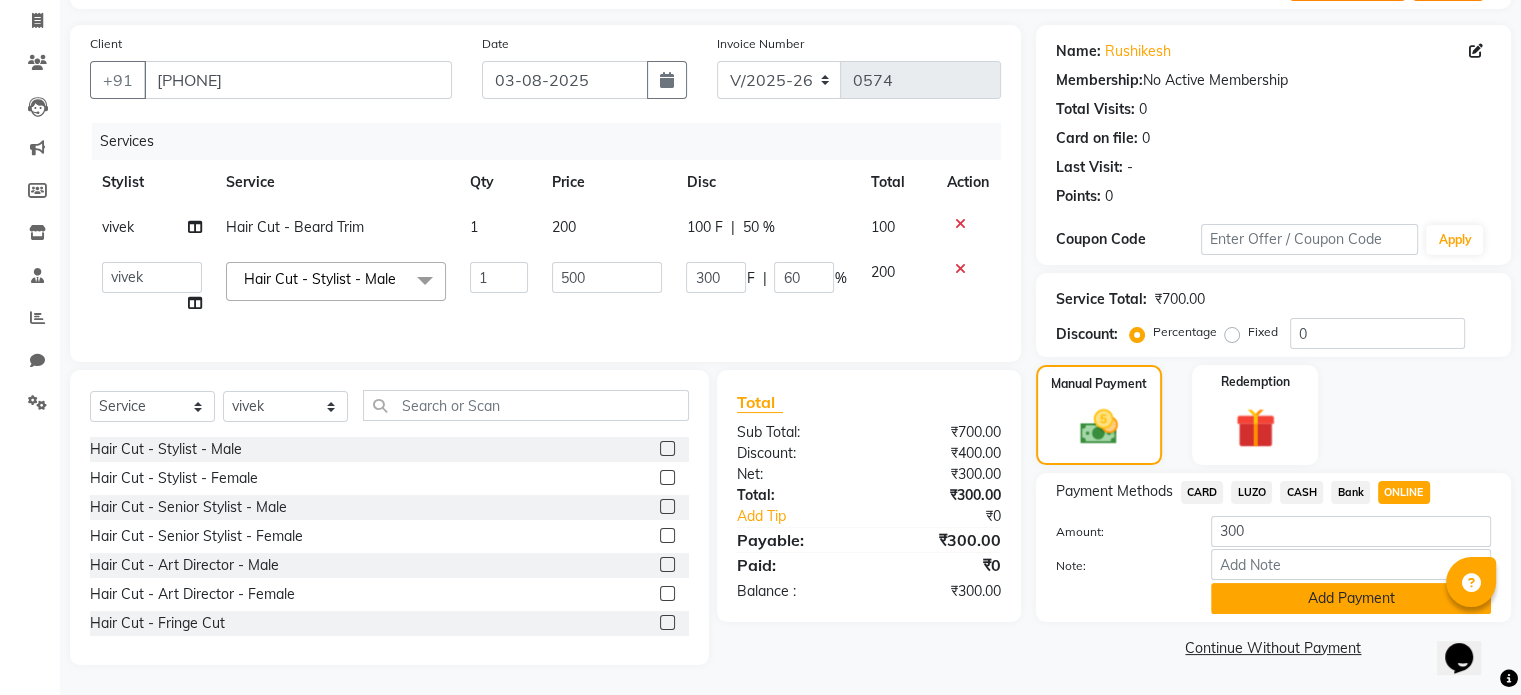 click on "Add Payment" 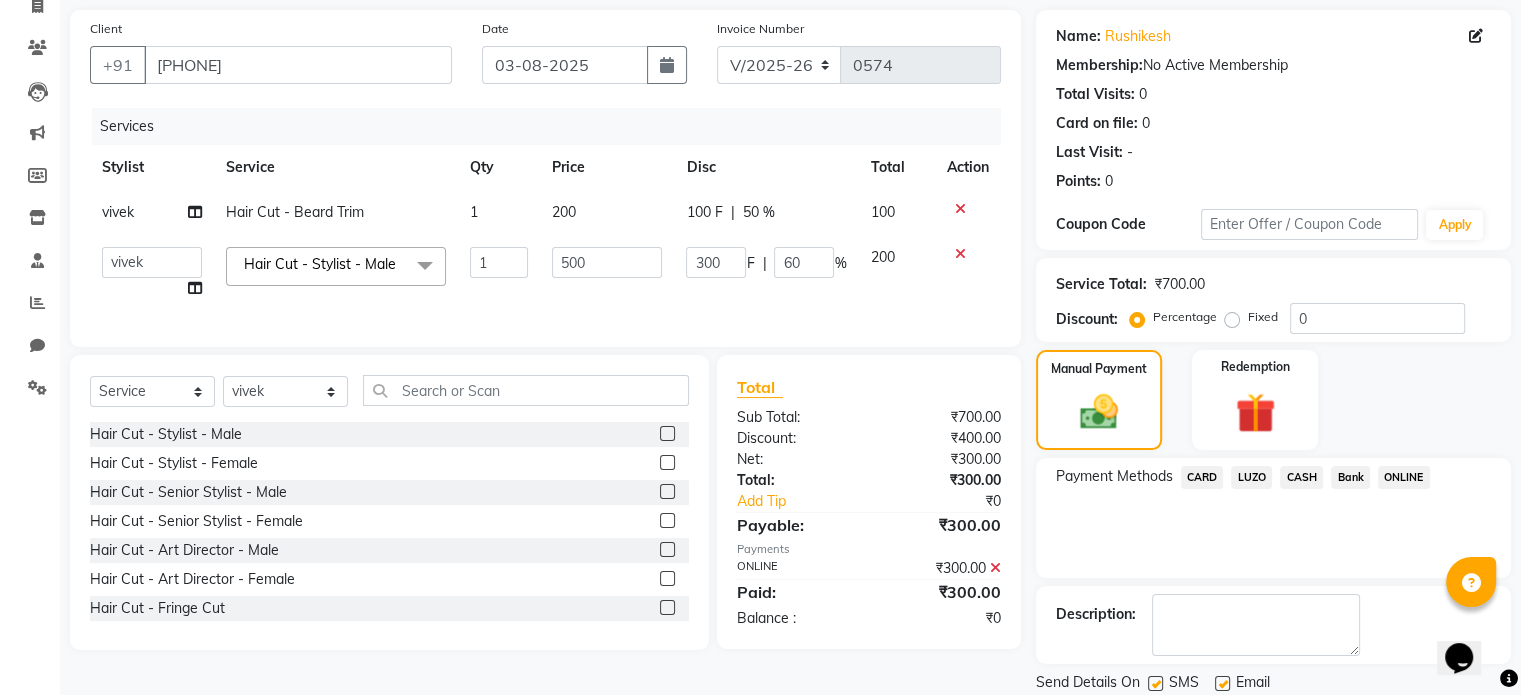scroll, scrollTop: 205, scrollLeft: 0, axis: vertical 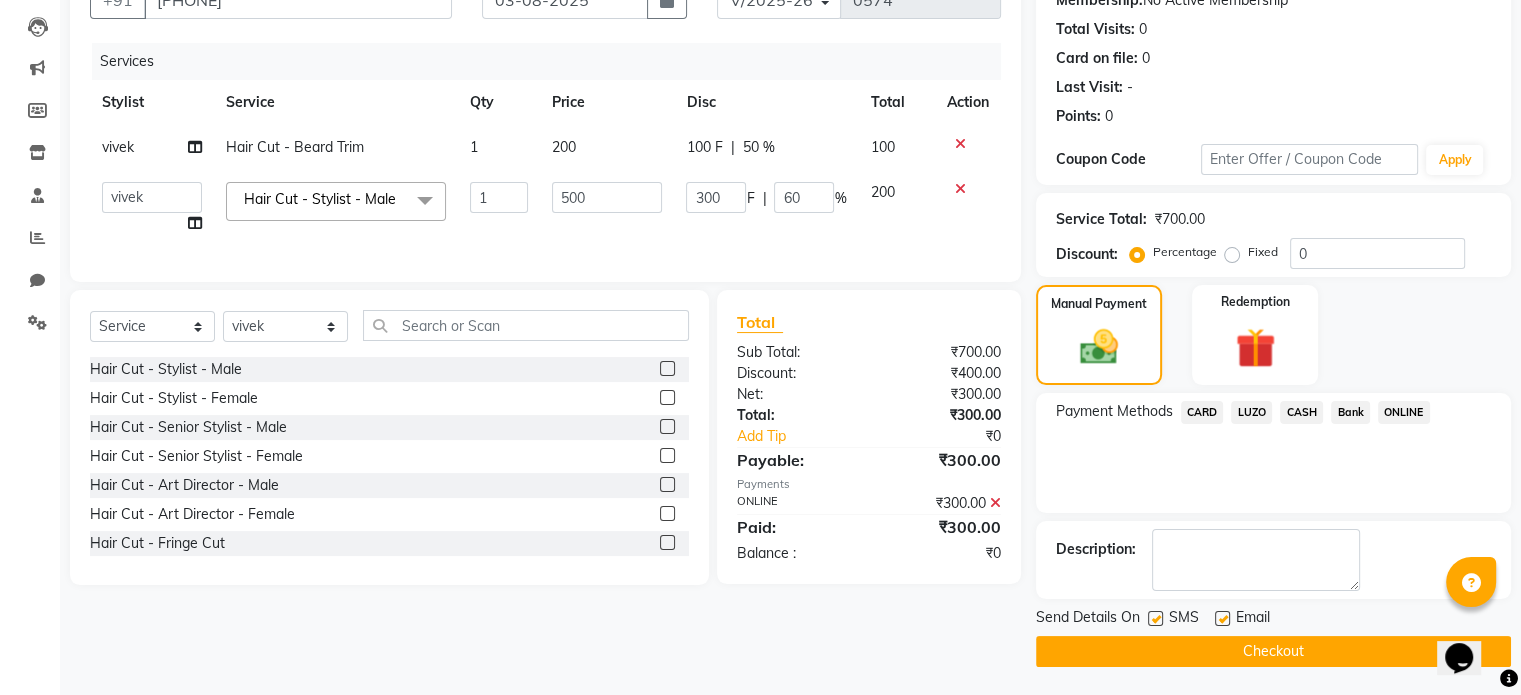 click on "Checkout" 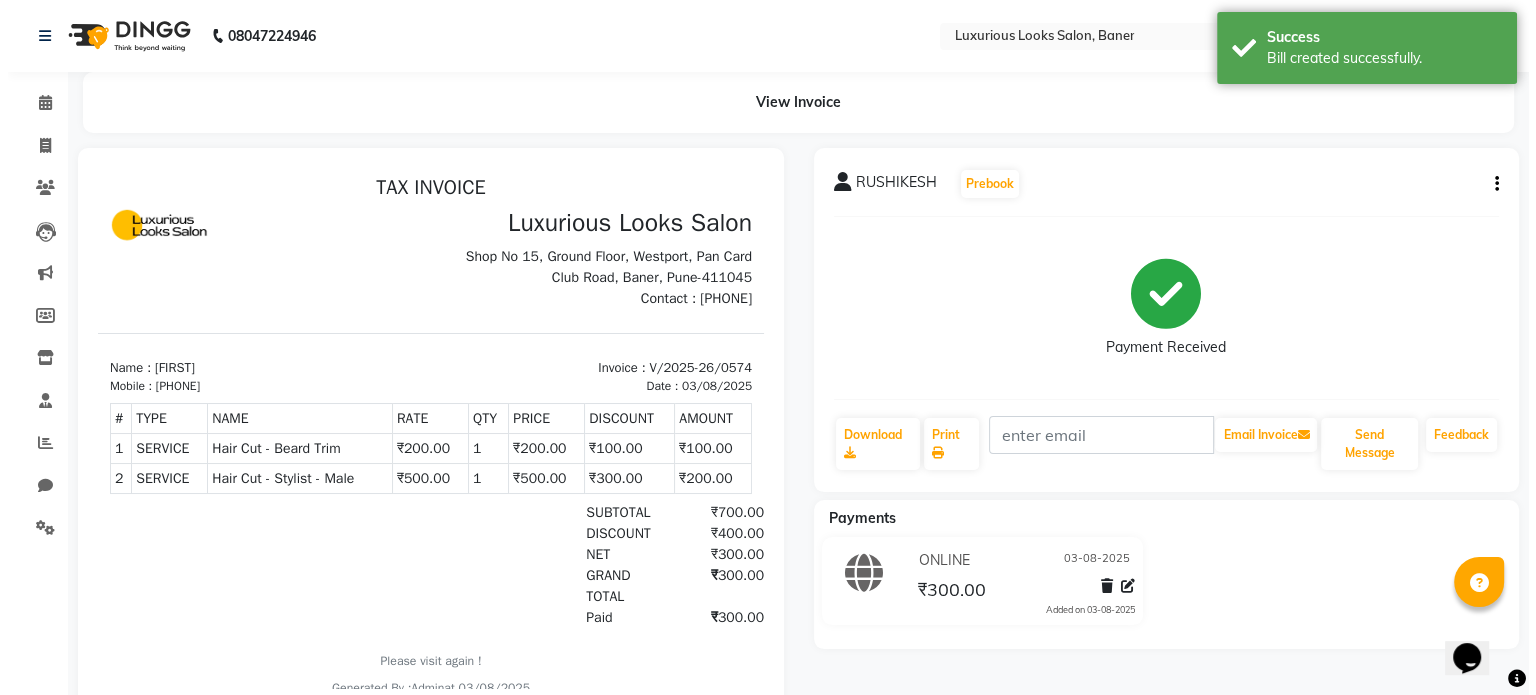 scroll, scrollTop: 0, scrollLeft: 0, axis: both 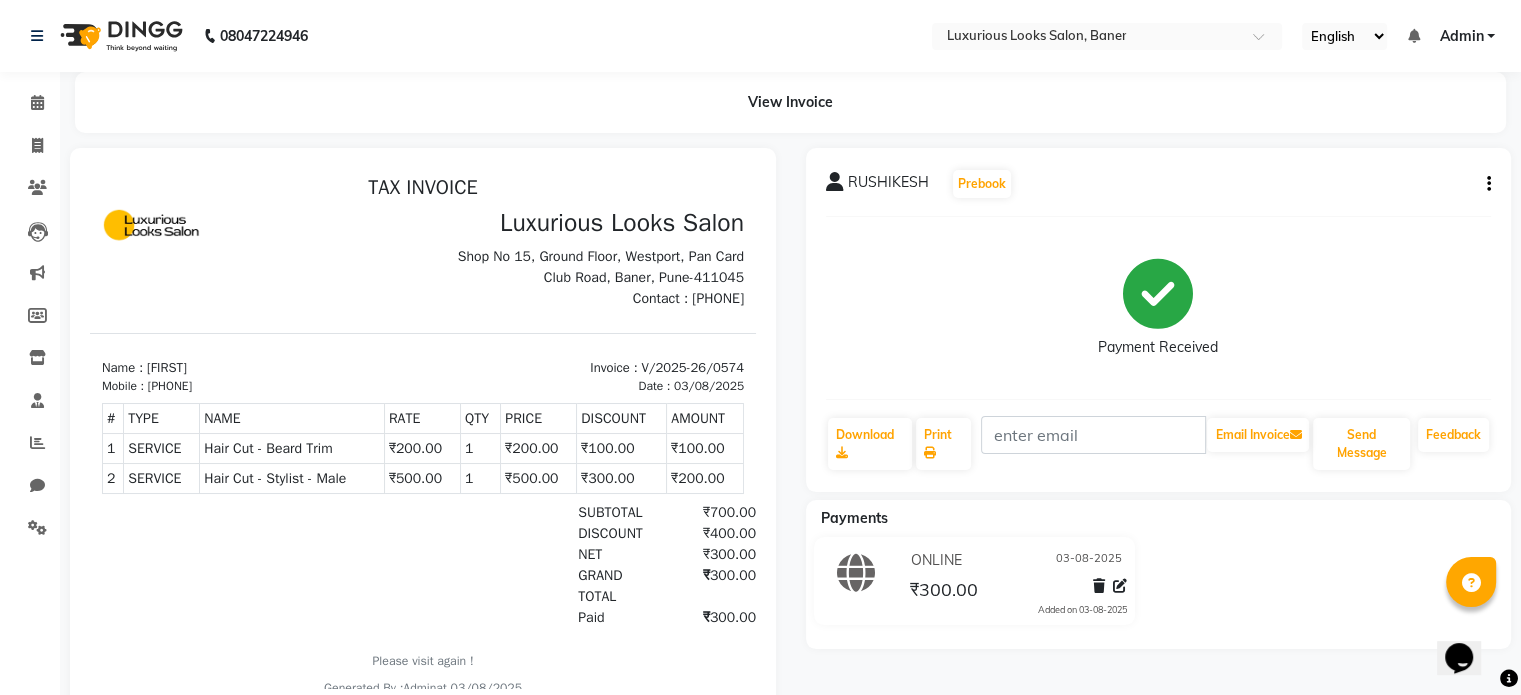 click on "Opens Chat This icon Opens the chat window." 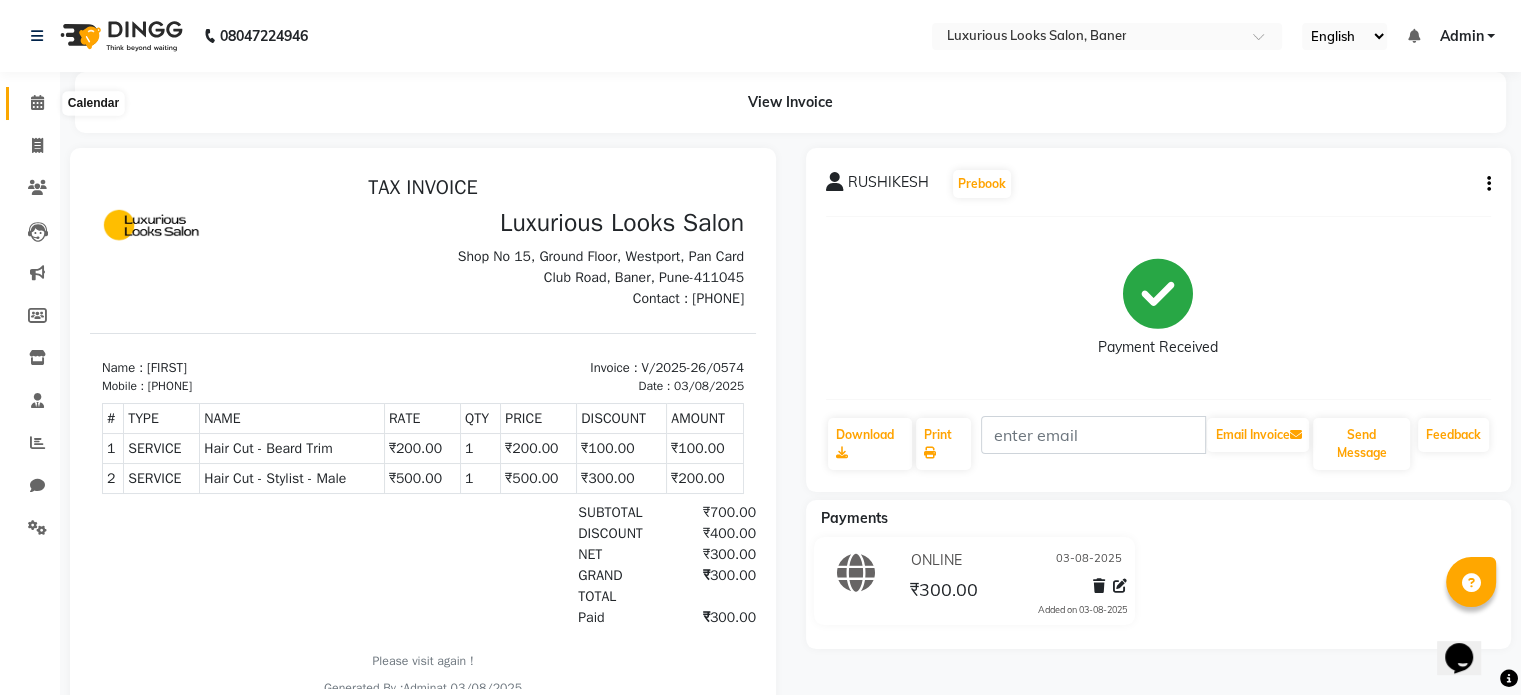 click 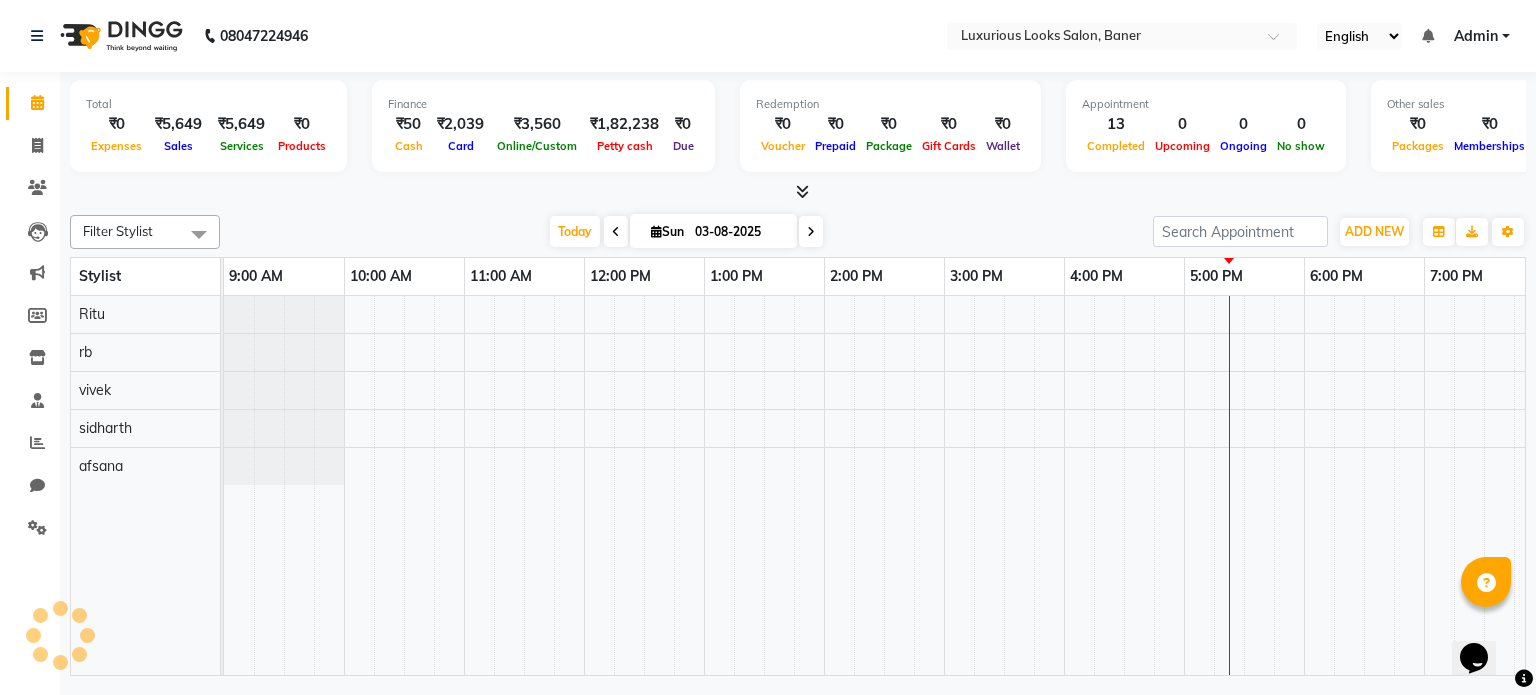 scroll, scrollTop: 0, scrollLeft: 0, axis: both 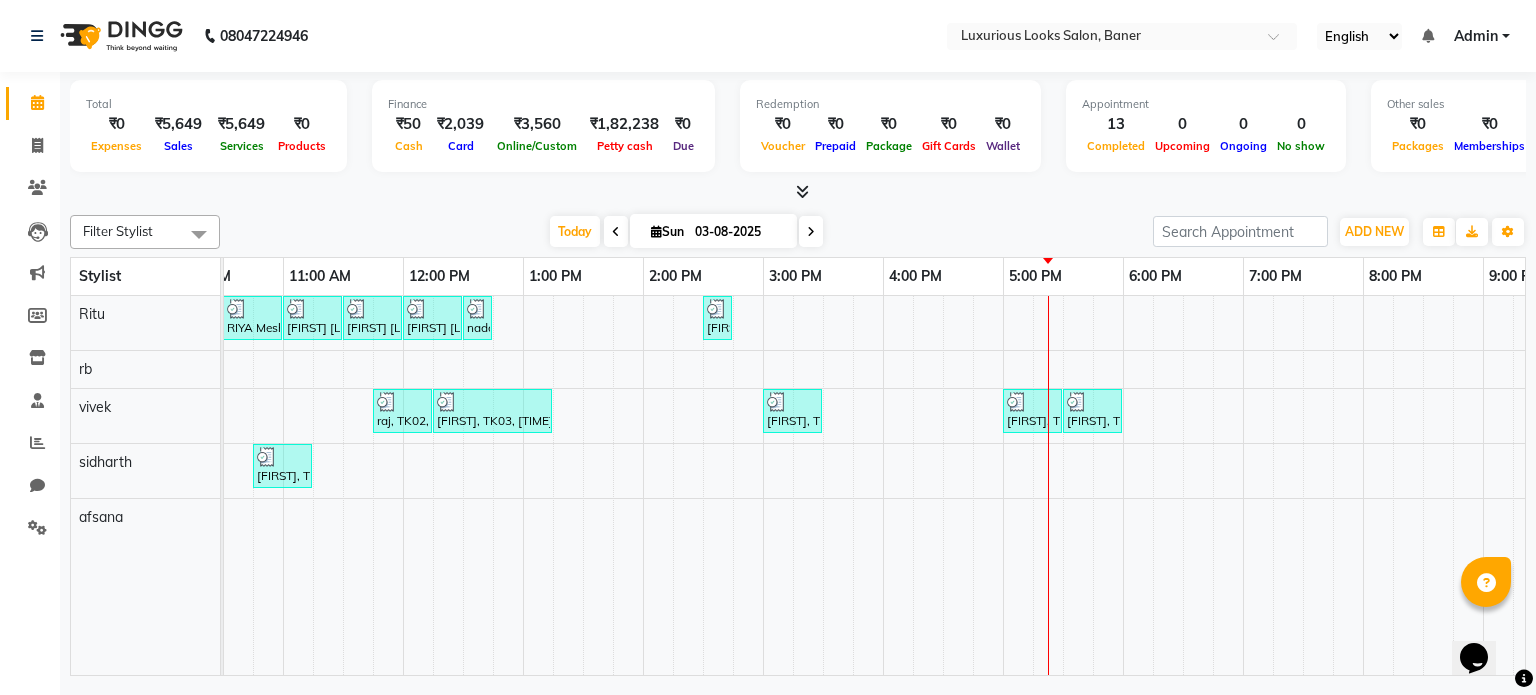 click on "[FIRST] [LAST], TK01, [TIME]-[TIME], Women Cartridge Waxing - Full Arms     [FIRST] [LAST], TK01, [TIME]-[TIME], Women Cartridge Waxing - Full Legs     [FIRST] [LAST], TK01, [TIME]-[TIME], Women Bead Waxing - Under Arms     [FIRST] [LAST], TK01, [TIME]-[TIME], Women Regular Waxing - Side Locks     [FIRST] [LAST], TK01, [TIME]-[TIME], Women Regular Waxing - Side Locks     naddy, TK04, [TIME]-[TIME], Threading - Eyebrows     [FIRST] [LAST], TK07, [TIME]-[TIME], Threading - Eyebrows     raj, TK02, [TIME]-[TIME], Hair Cut - Beard Trim     sachin, TK03, [TIME]-[TIME], Premium Facials - Vitamin C     DIVESH, TK06, [TIME]-[TIME], Hair Cut - Stylist - Male     RUSHIKESH, TK08, [TIME]-[TIME], Hair Cut - Stylist - Male     RUSHIKESH, TK08, [TIME]-[TIME], Hair Cut - Beard Trim     prachi, TK05, [TIME]-[TIME], Hair Essentials - Hair Wash - Female" at bounding box center [883, 486] 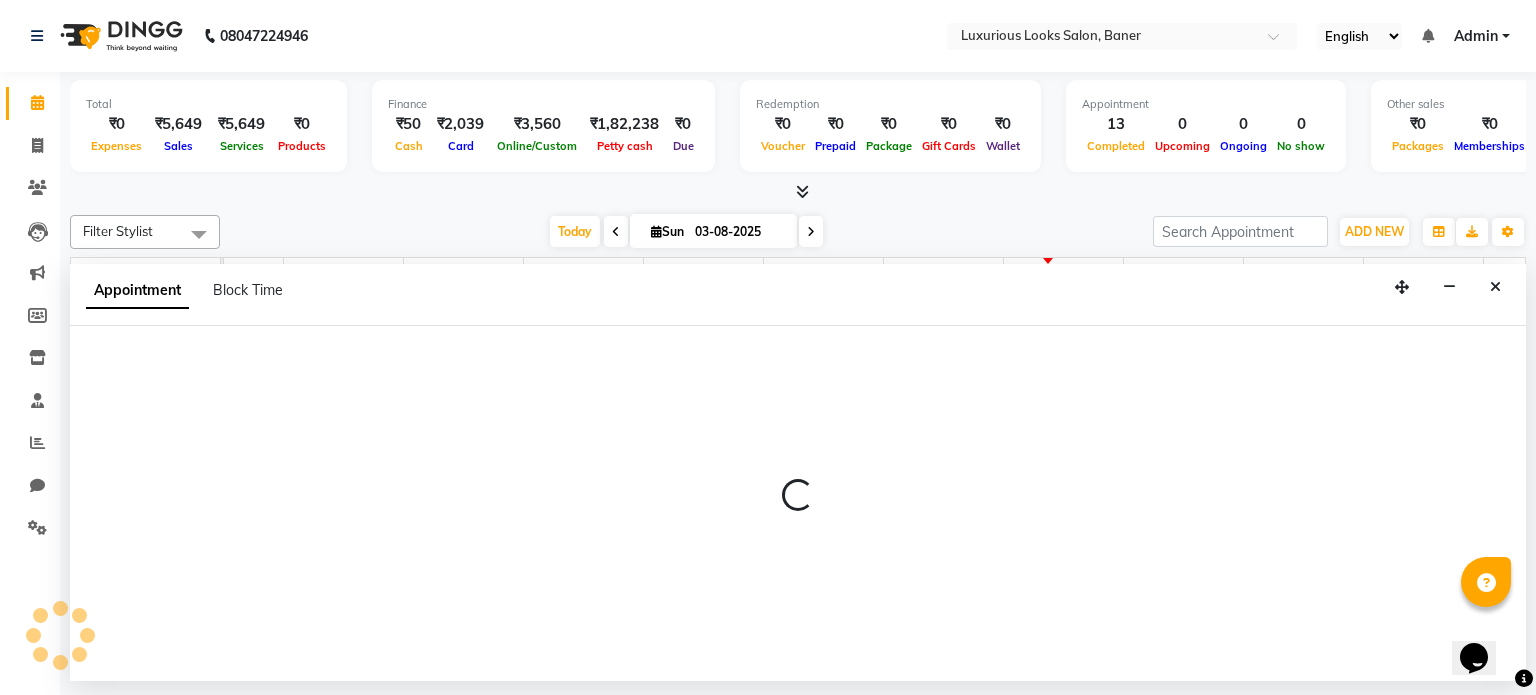 select on "83711" 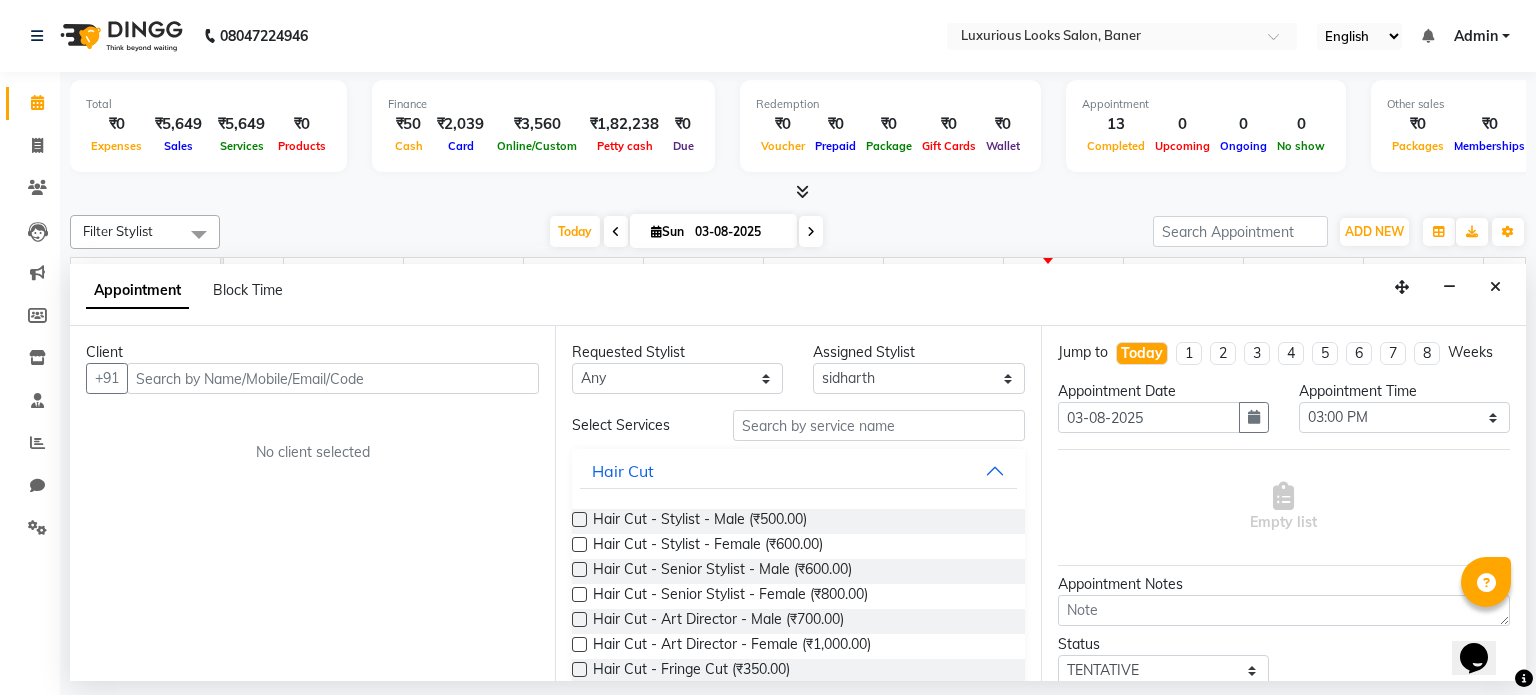 click at bounding box center [333, 378] 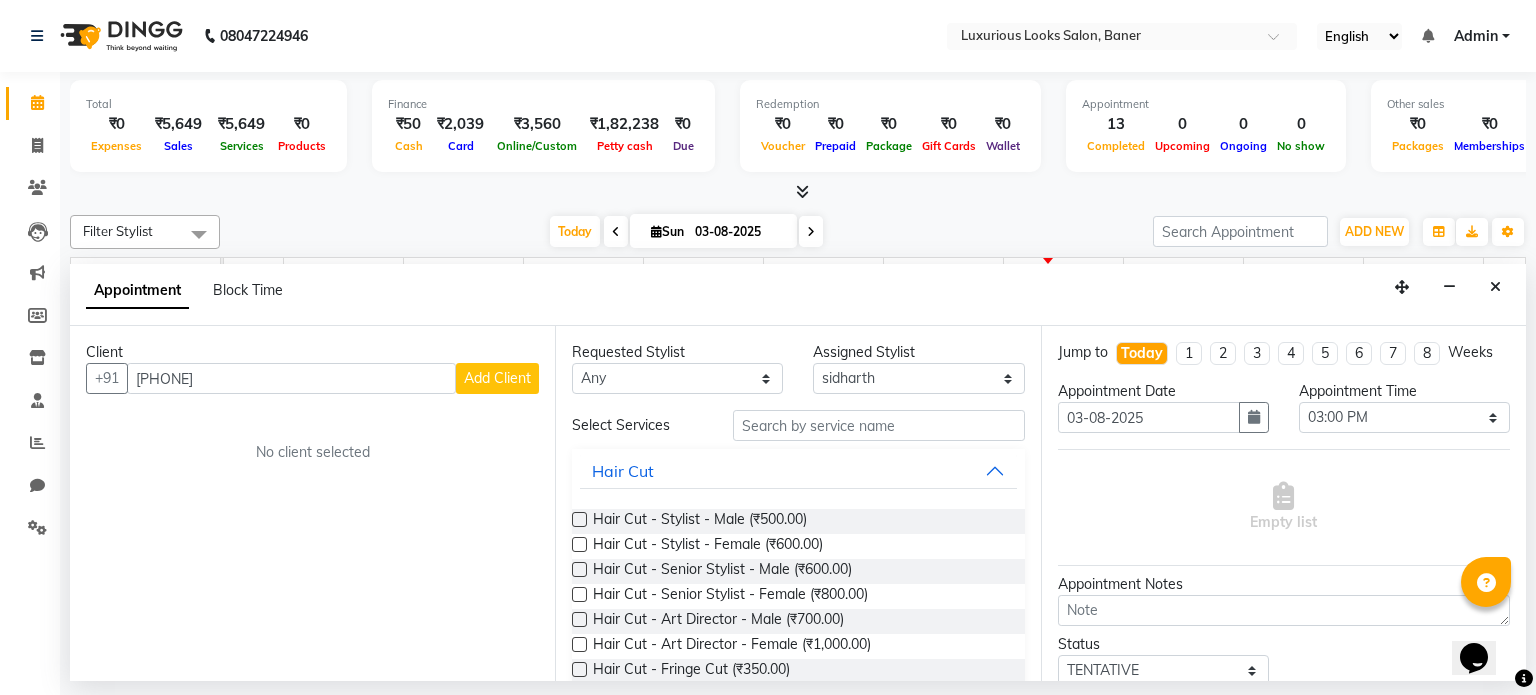type on "[PHONE]" 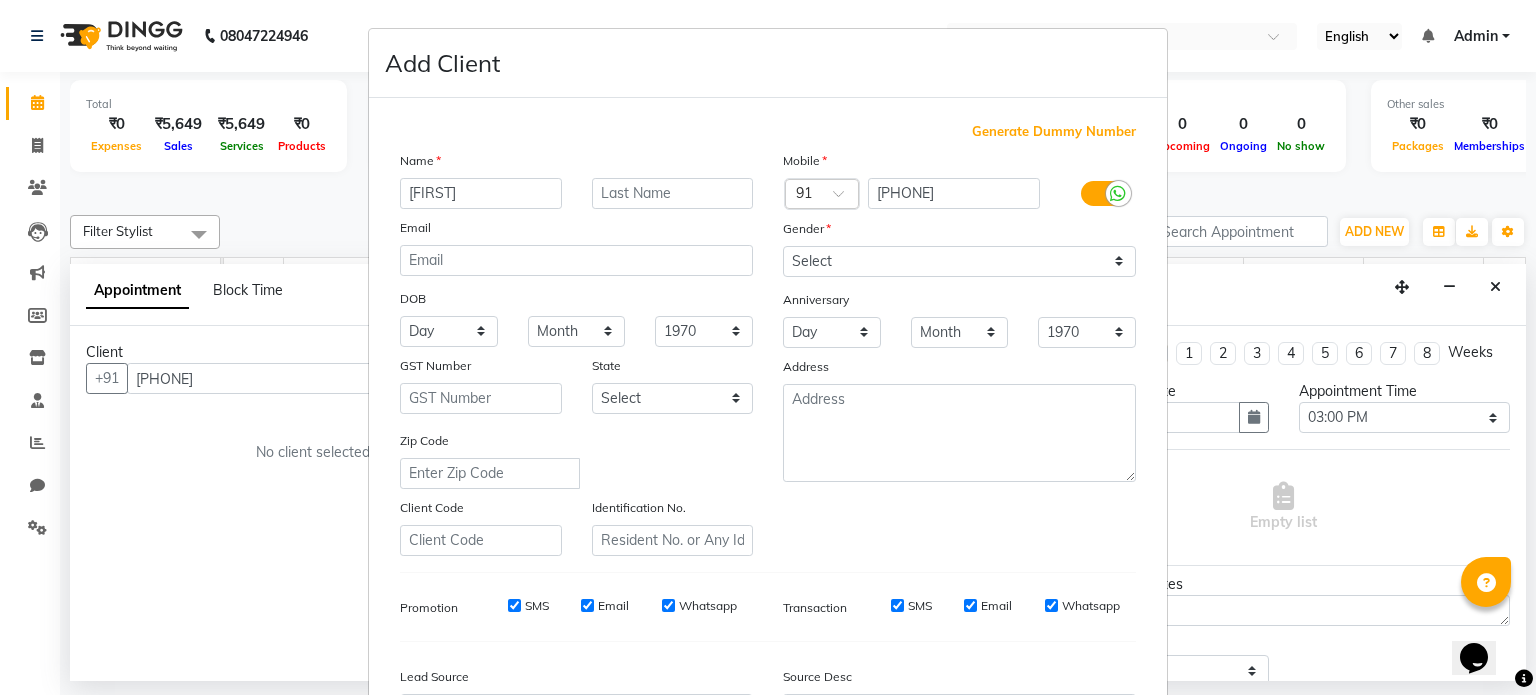 type on "[FIRST]" 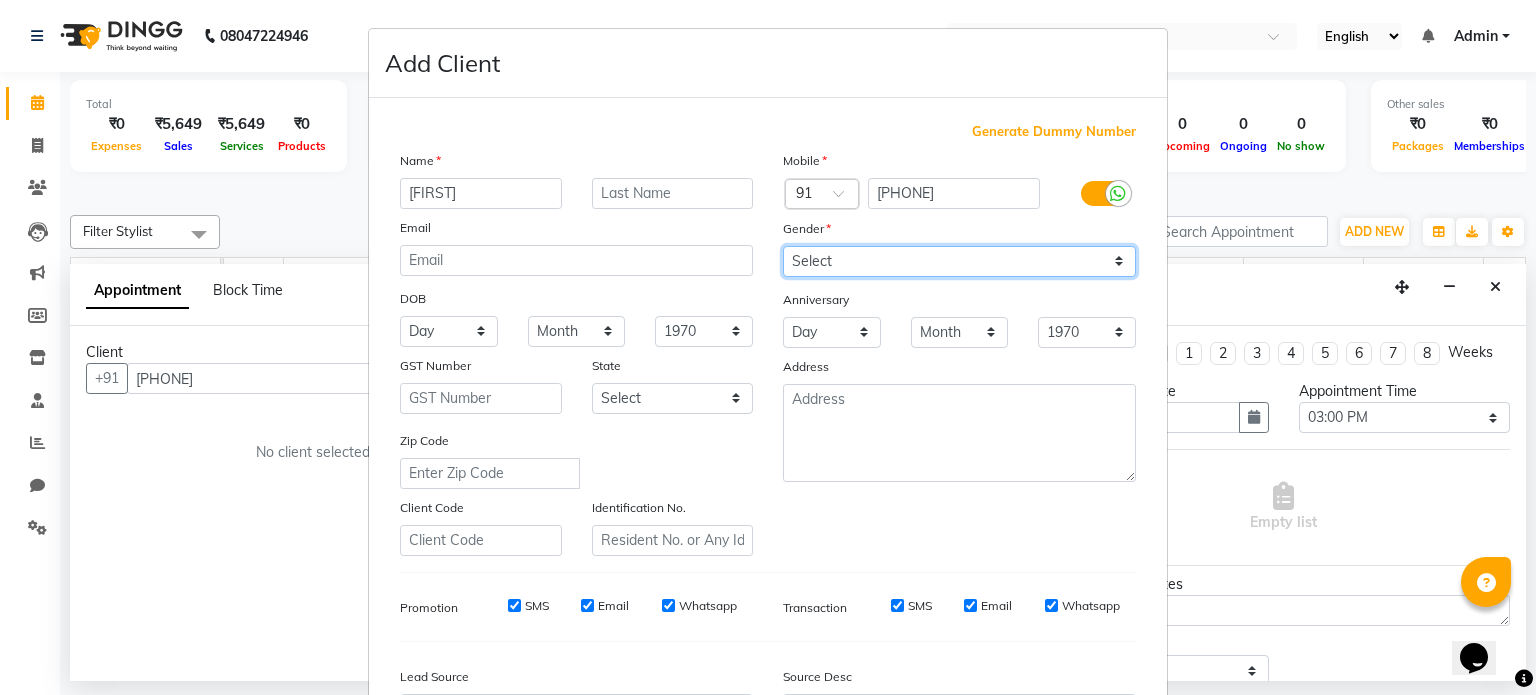 click on "Select Male Female Other Prefer Not To Say" at bounding box center [959, 261] 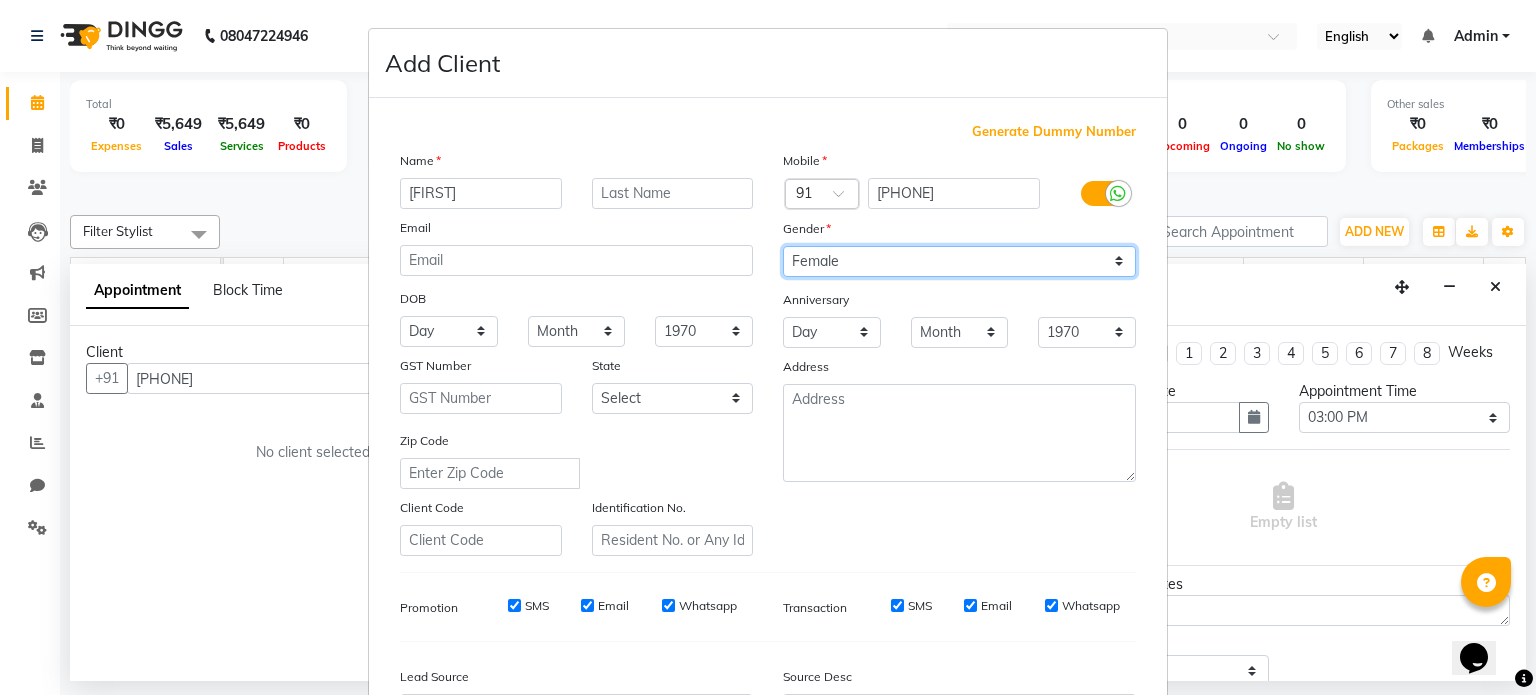 click on "Select Male Female Other Prefer Not To Say" at bounding box center [959, 261] 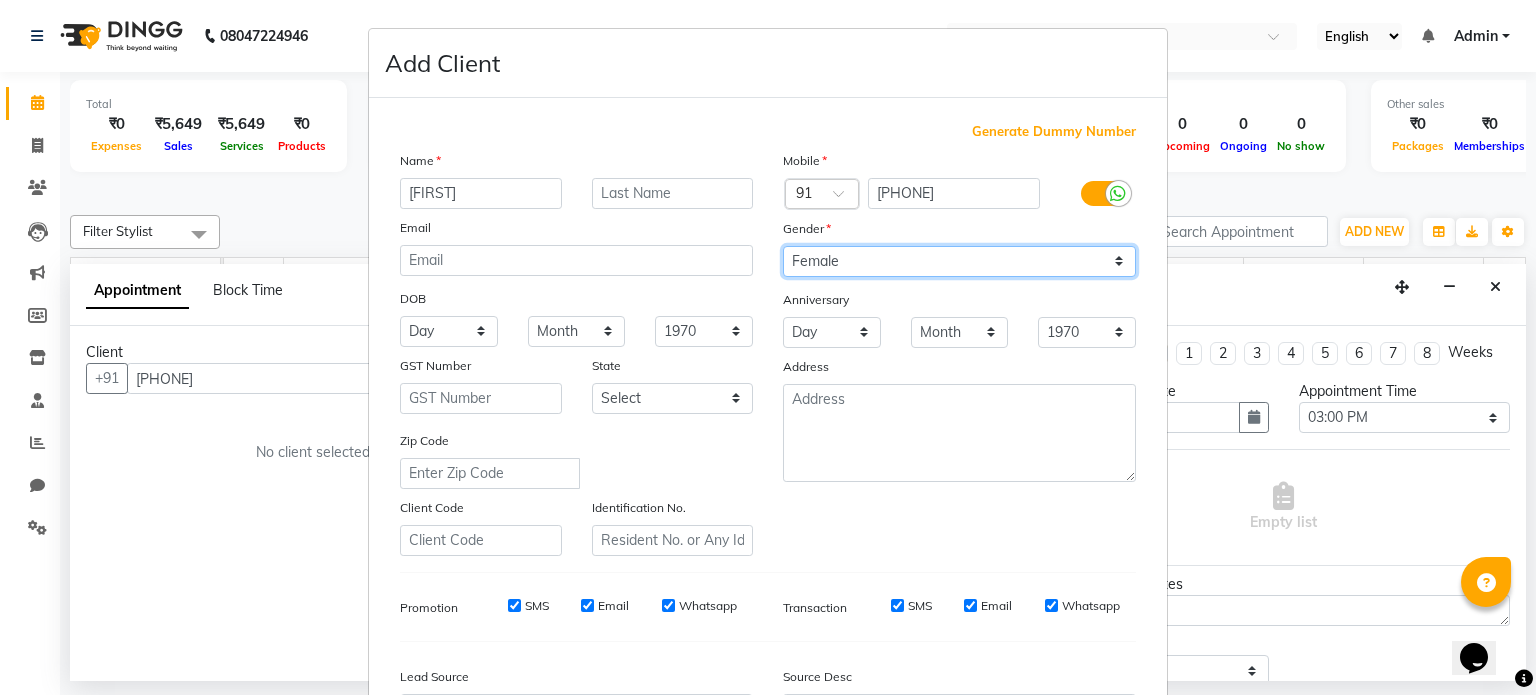 scroll, scrollTop: 237, scrollLeft: 0, axis: vertical 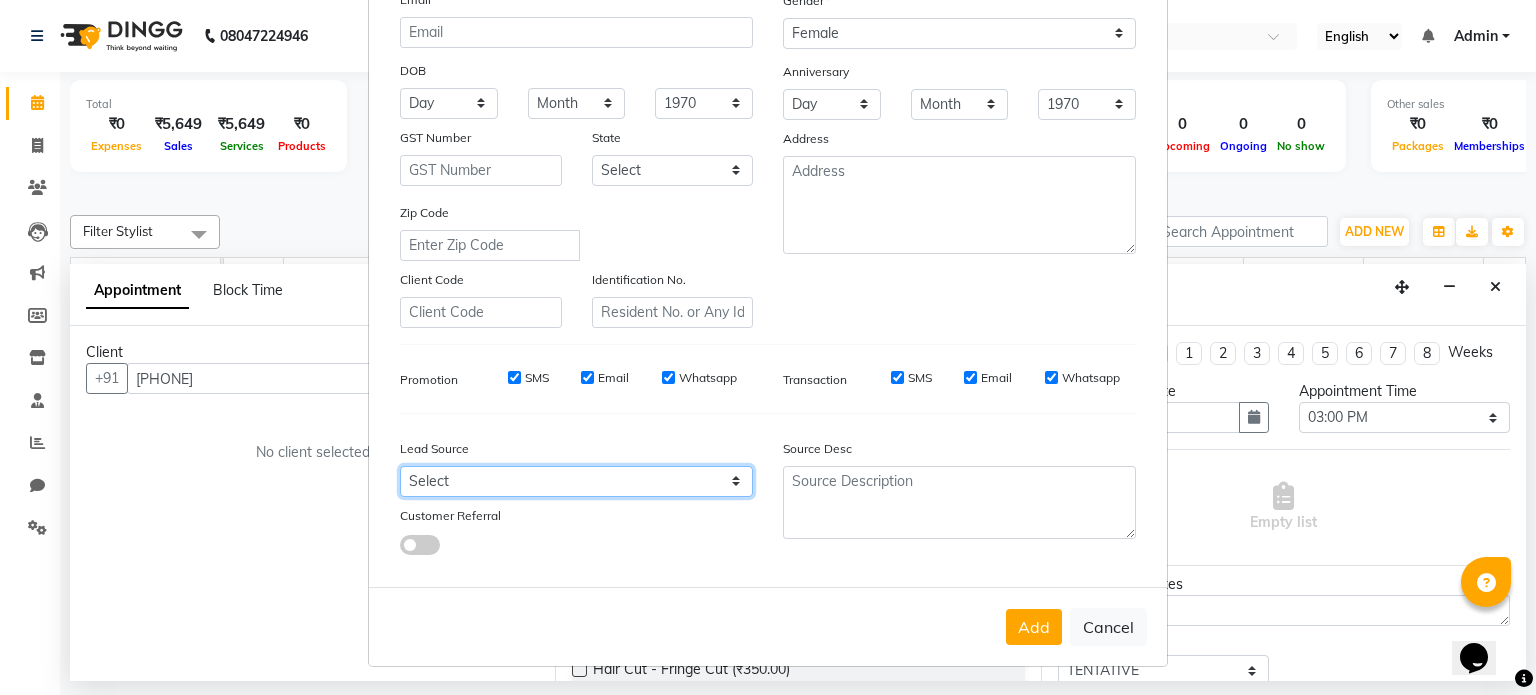 click on "Select Walk-in Referral Internet Friend Word of Mouth Advertisement Facebook JustDial Google Other" at bounding box center [576, 481] 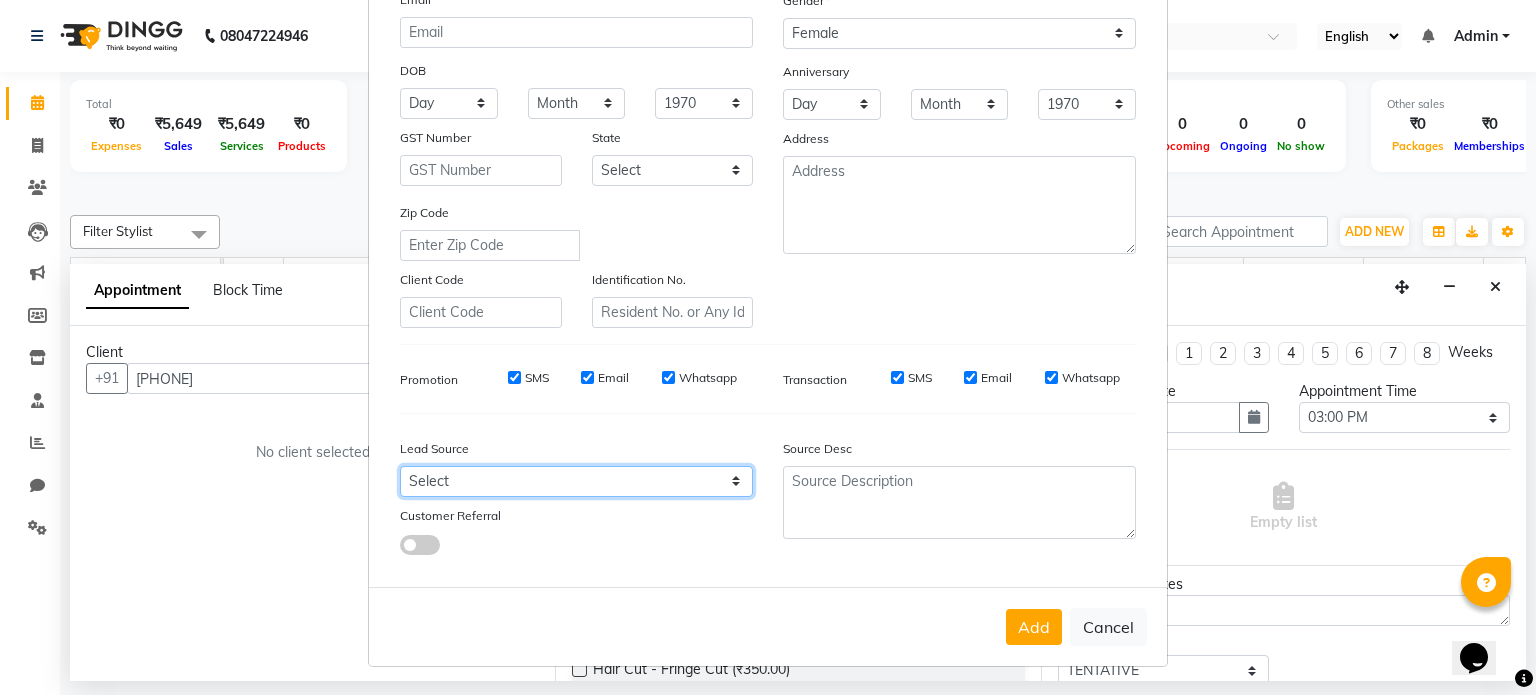 select on "51356" 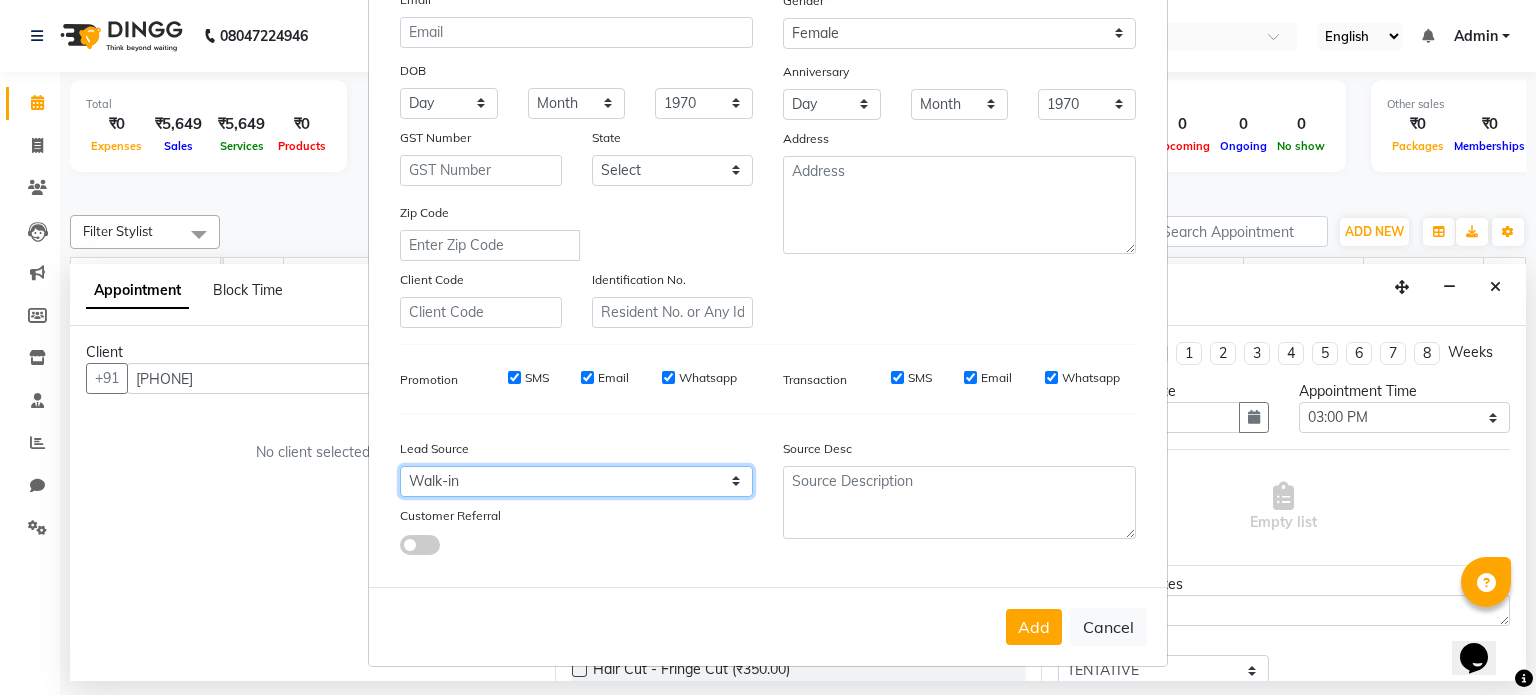 click on "Select Walk-in Referral Internet Friend Word of Mouth Advertisement Facebook JustDial Google Other" at bounding box center (576, 481) 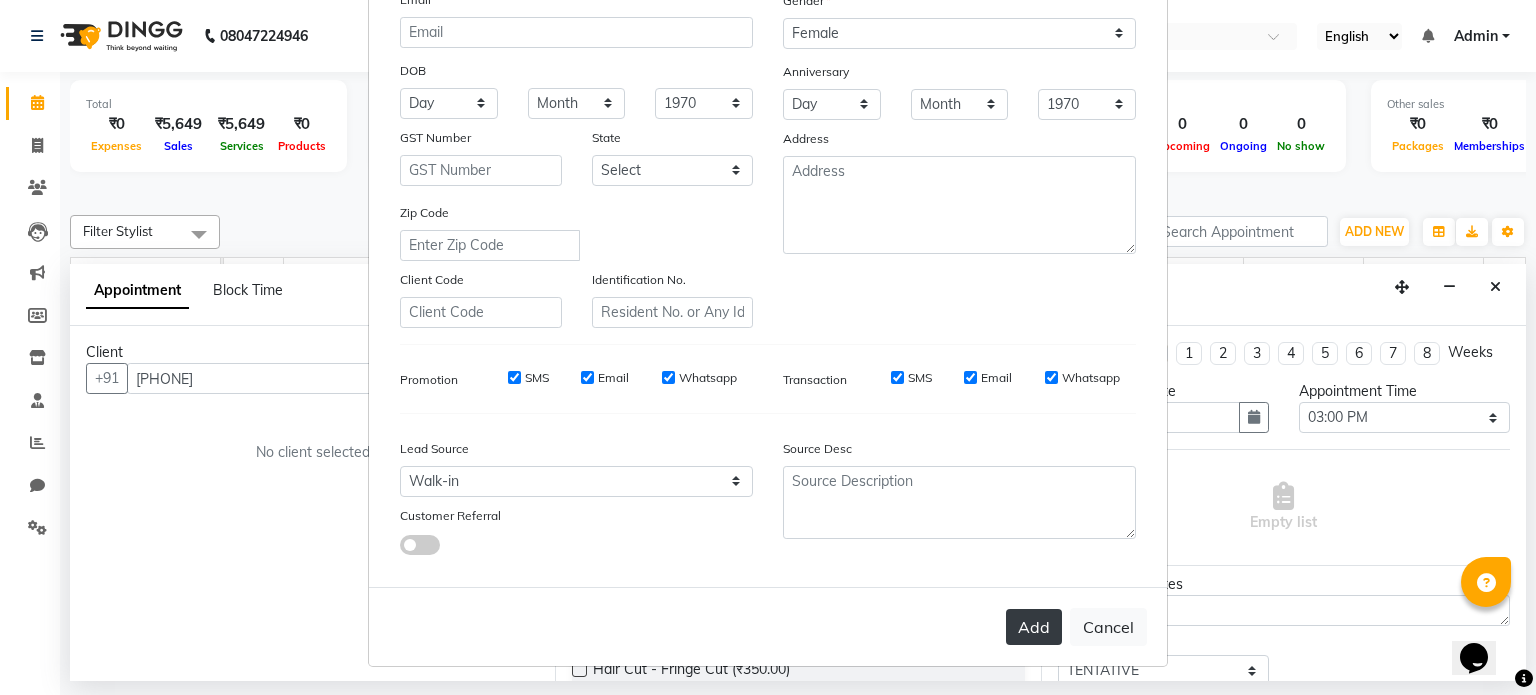 click on "Add" at bounding box center [1034, 627] 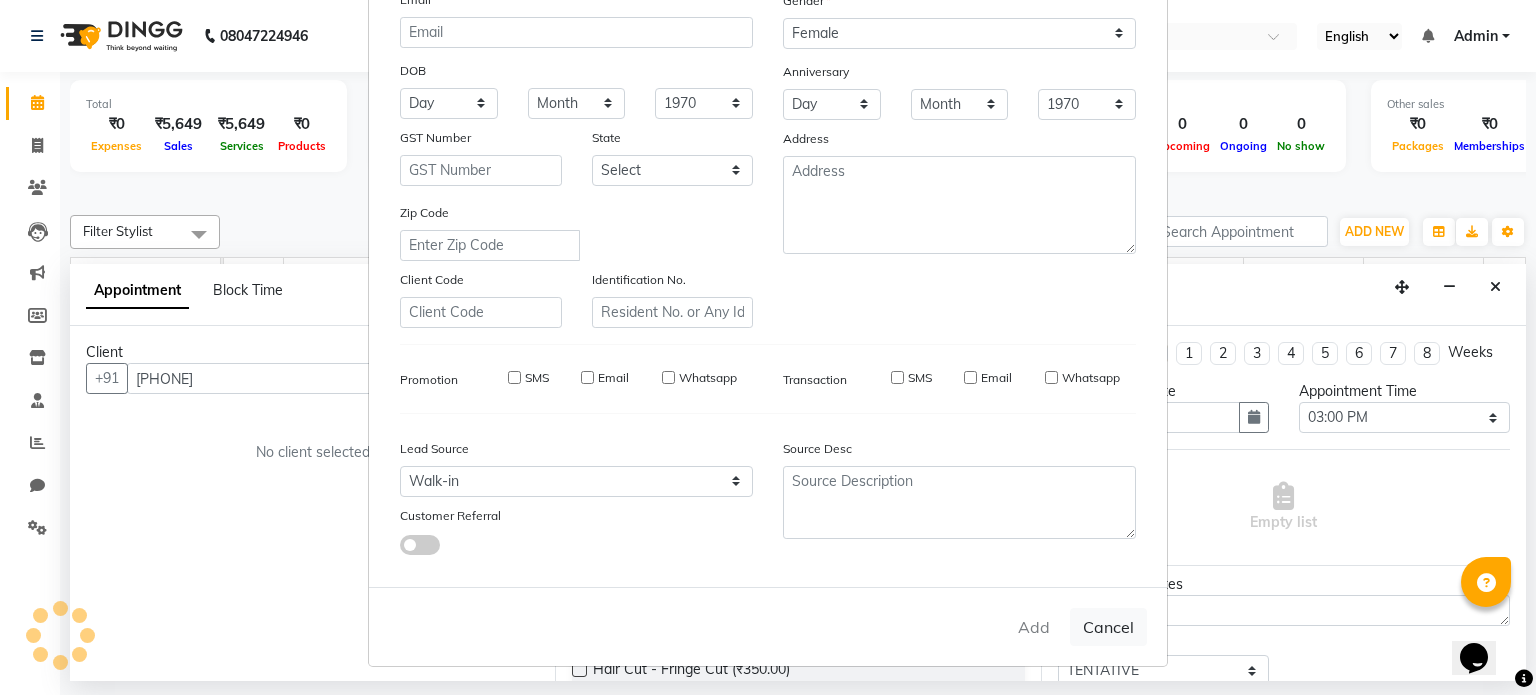 type 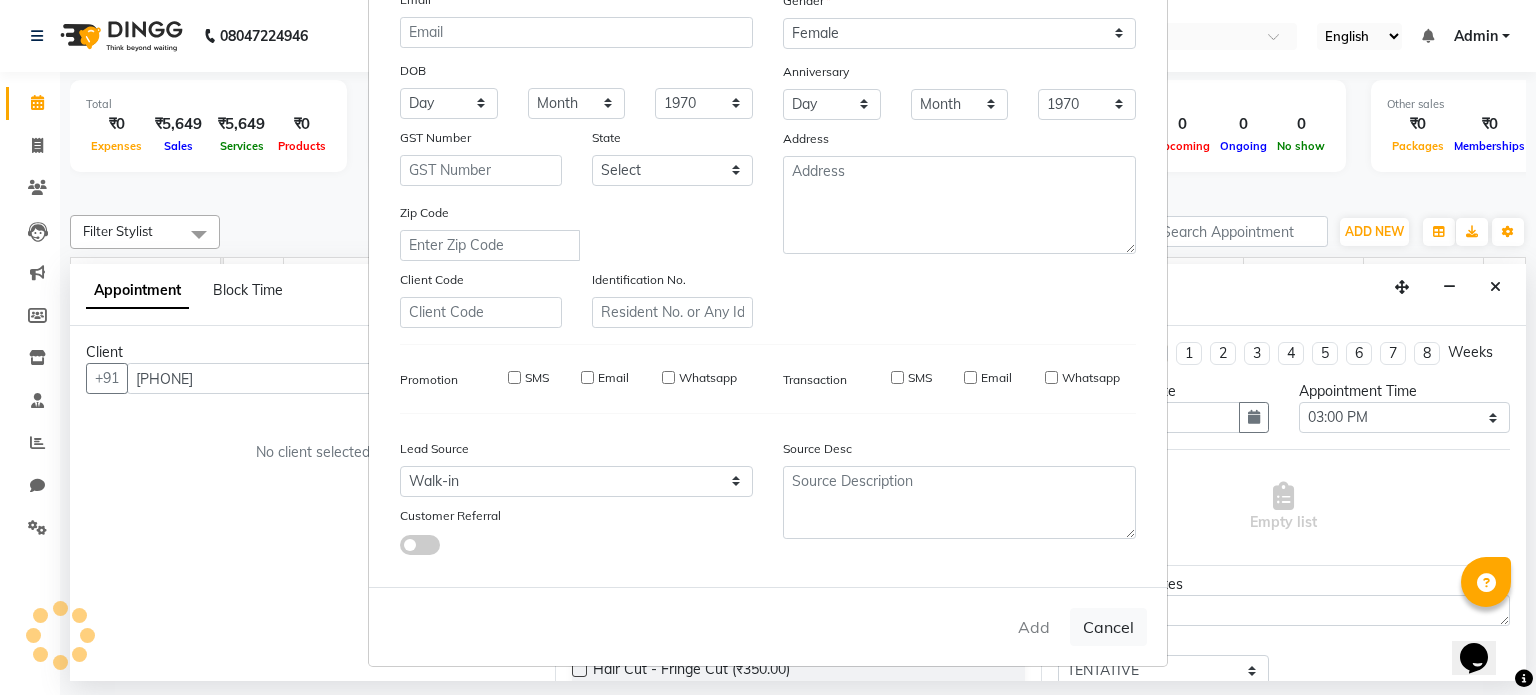 select 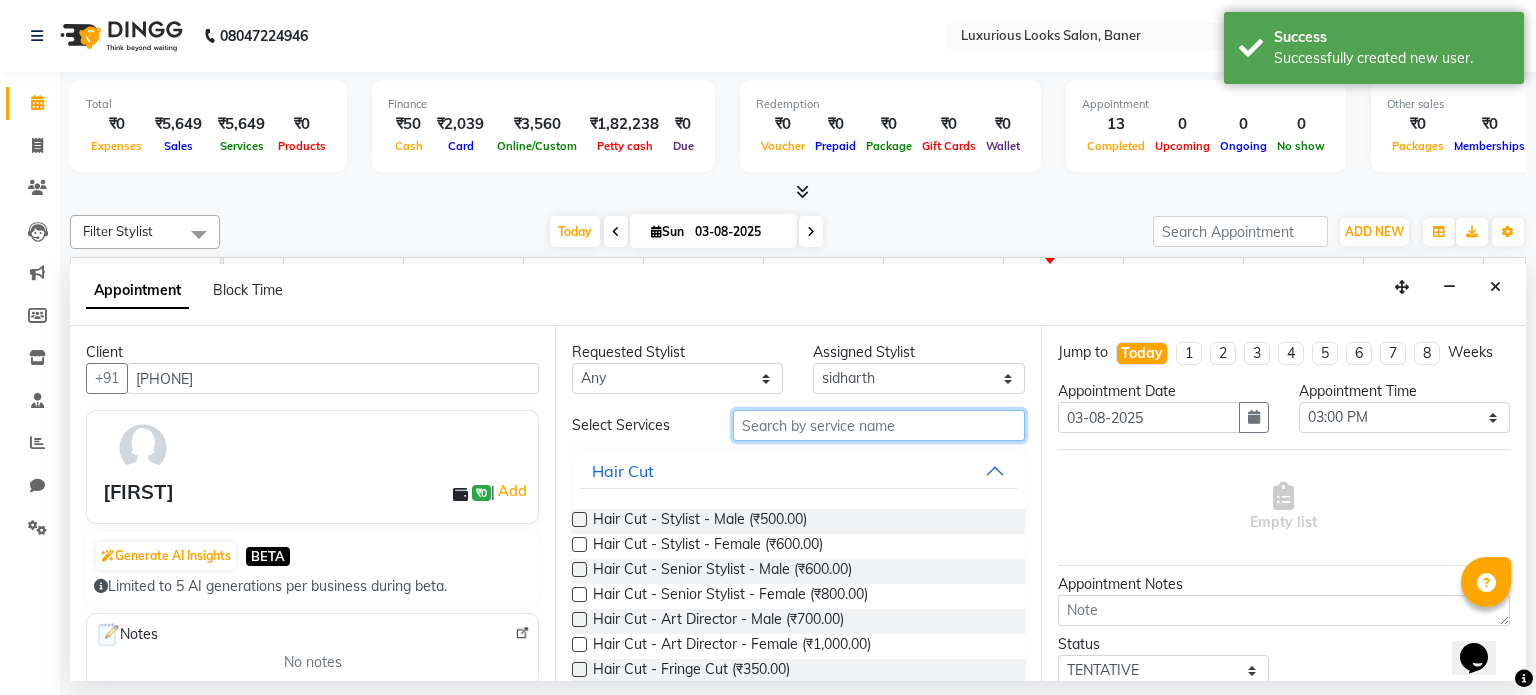 click at bounding box center (879, 425) 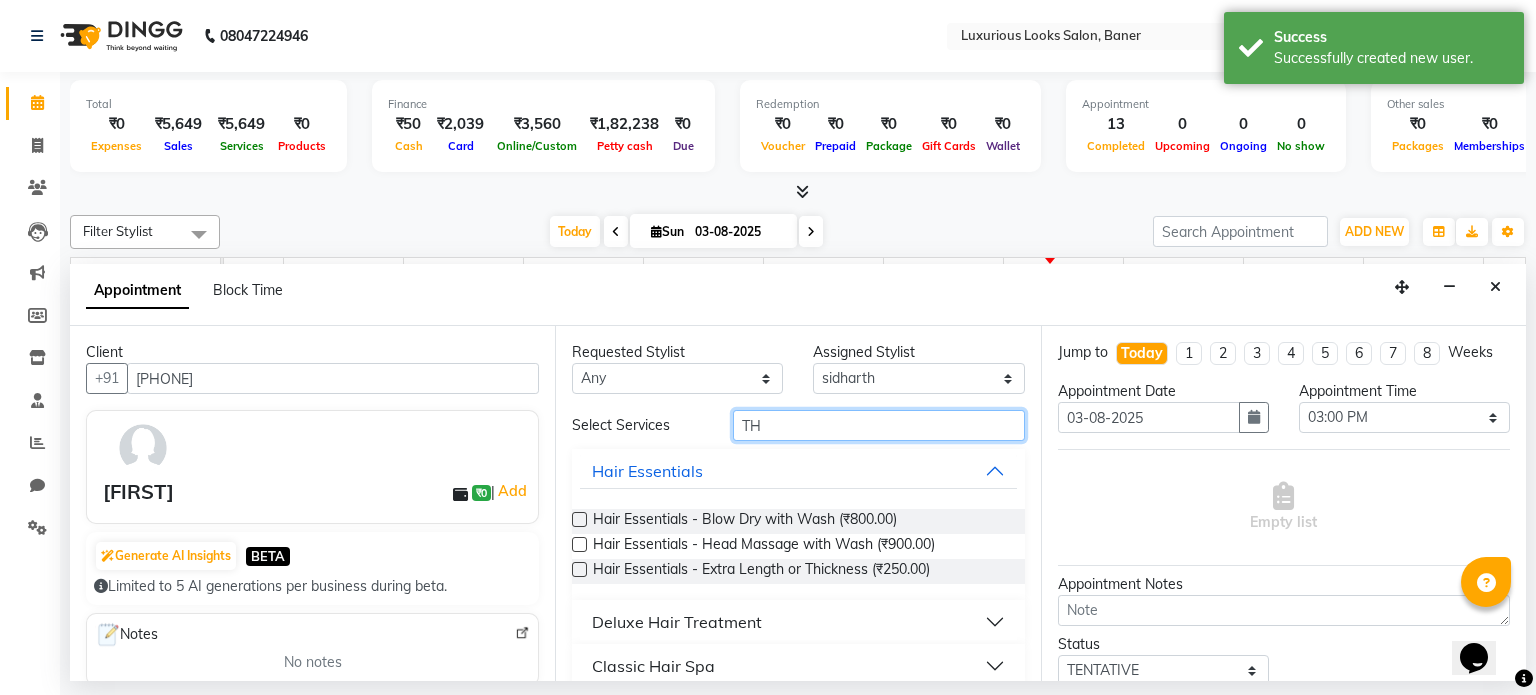 type on "T" 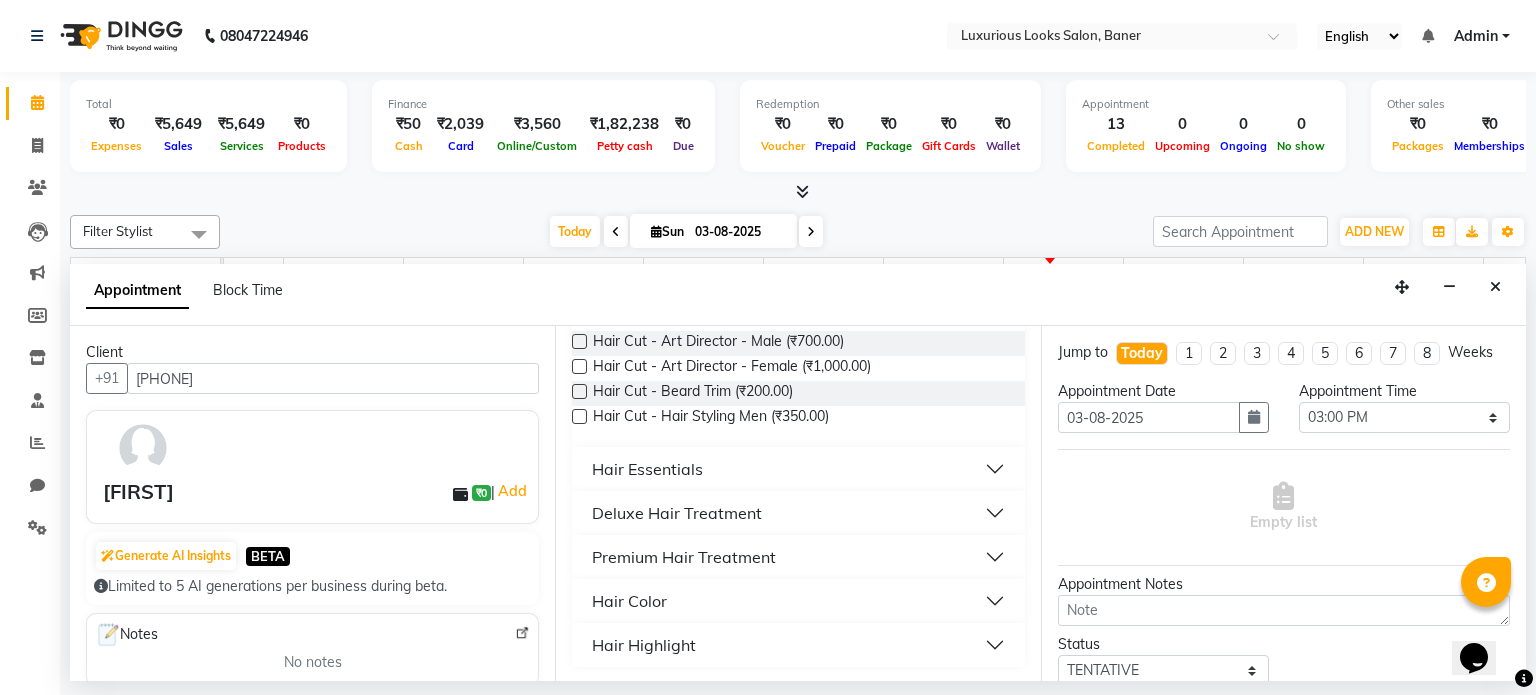 scroll, scrollTop: 280, scrollLeft: 0, axis: vertical 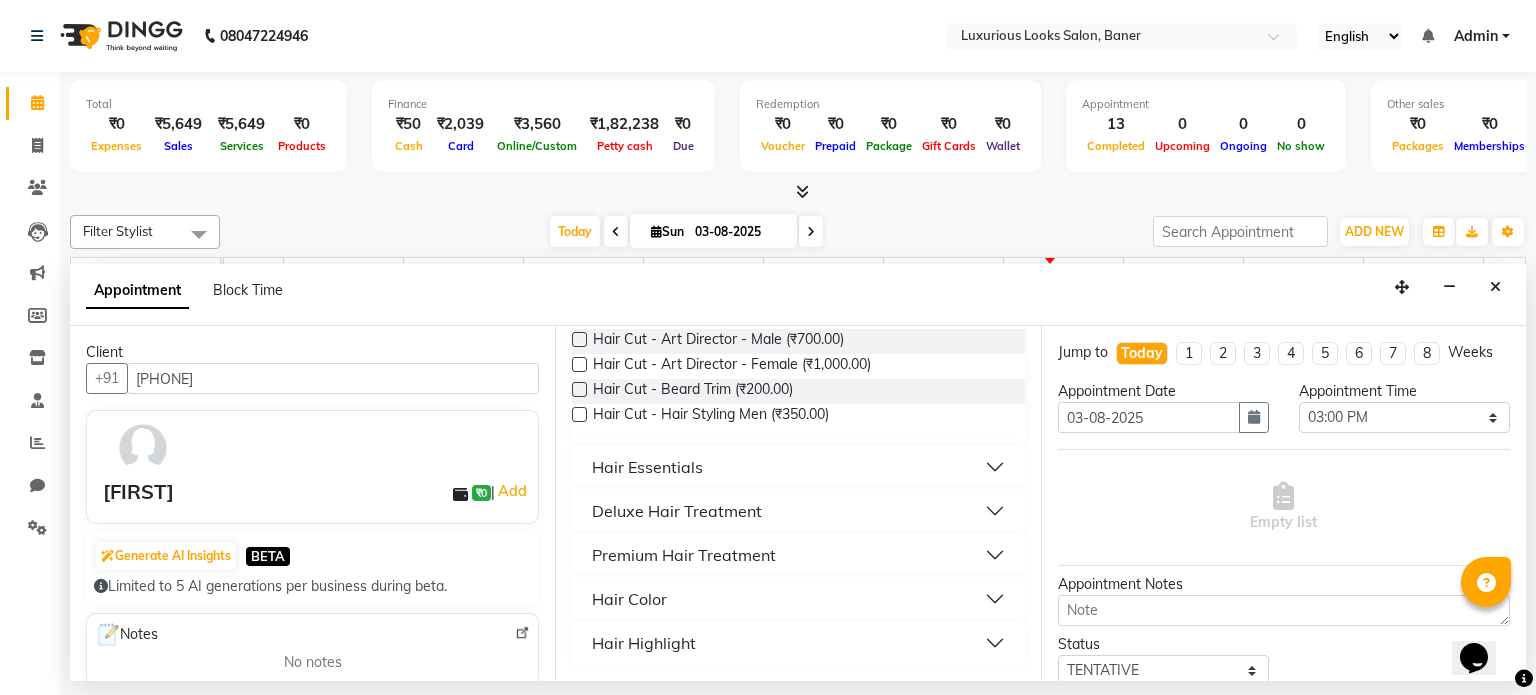 type on "HAIR M" 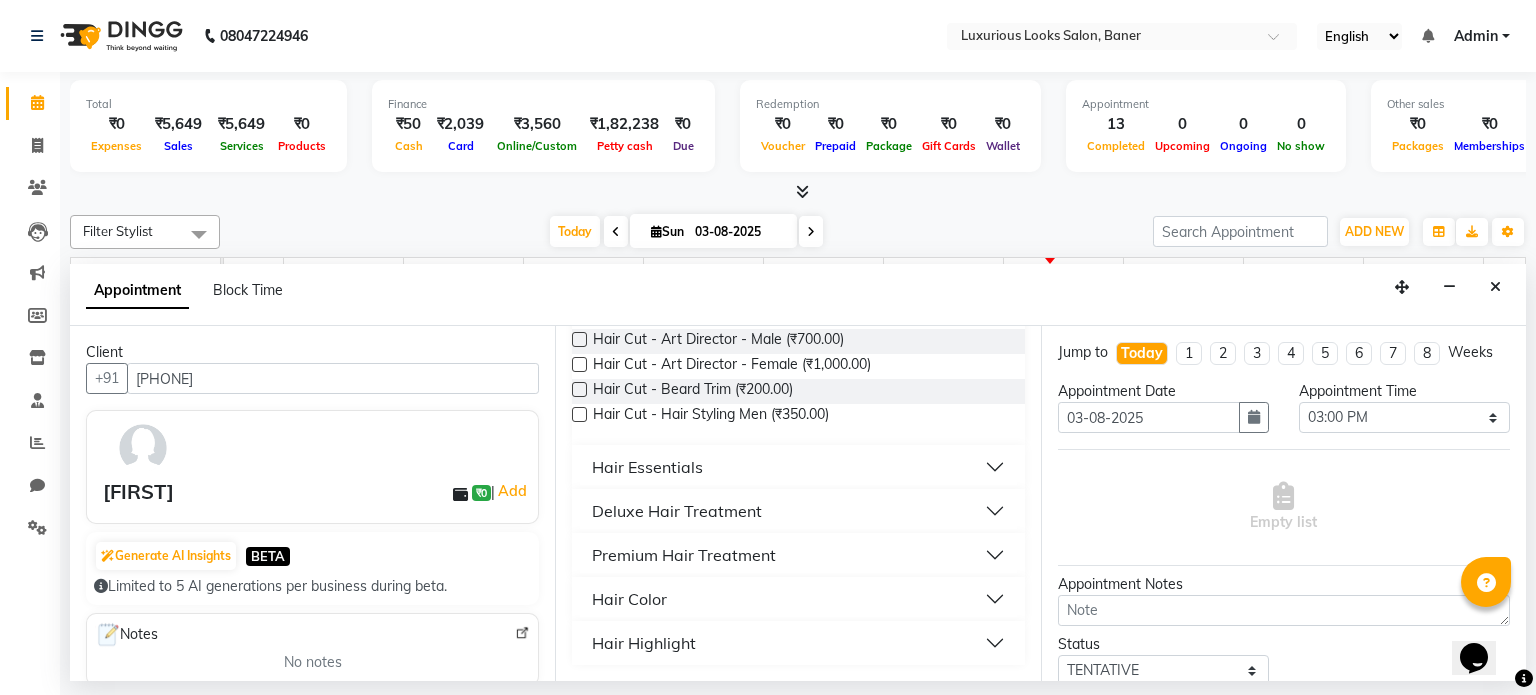 click on "Hair Essentials" at bounding box center [798, 467] 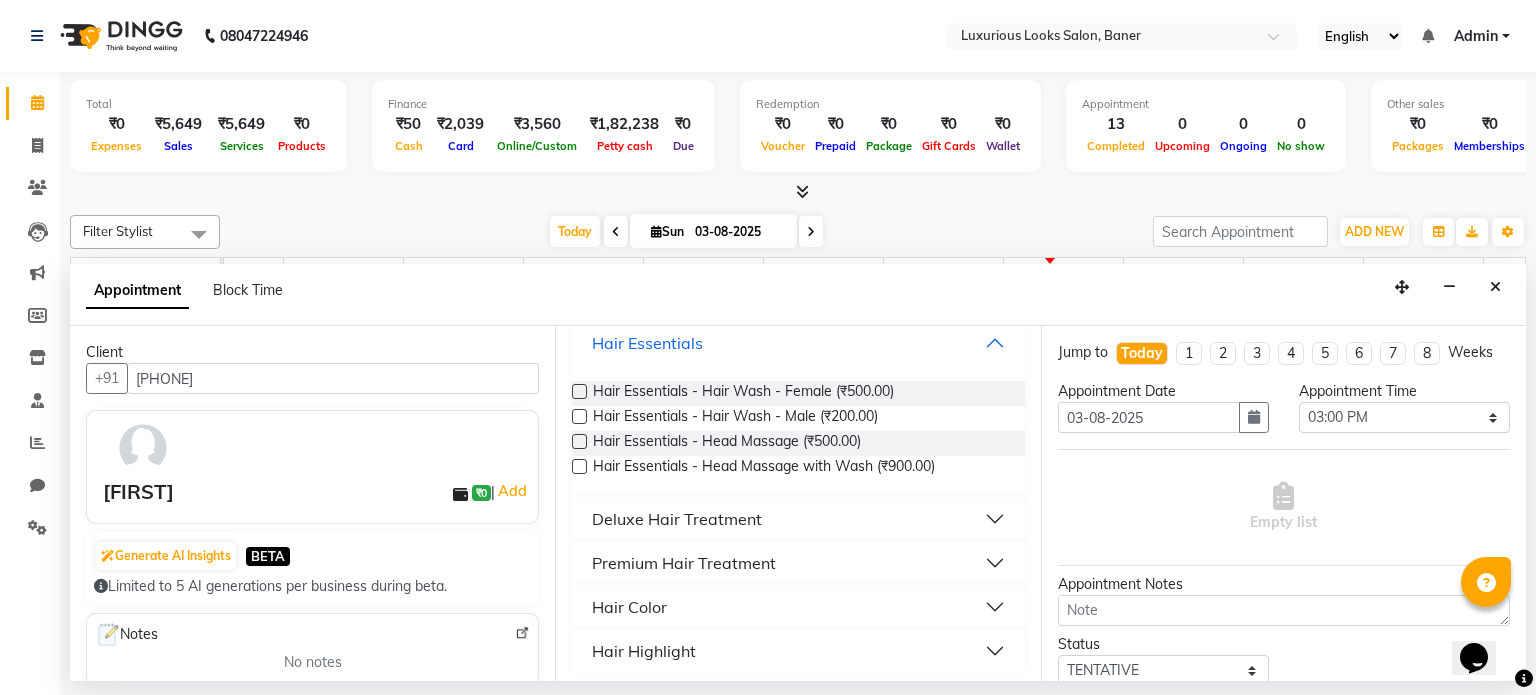 scroll, scrollTop: 412, scrollLeft: 0, axis: vertical 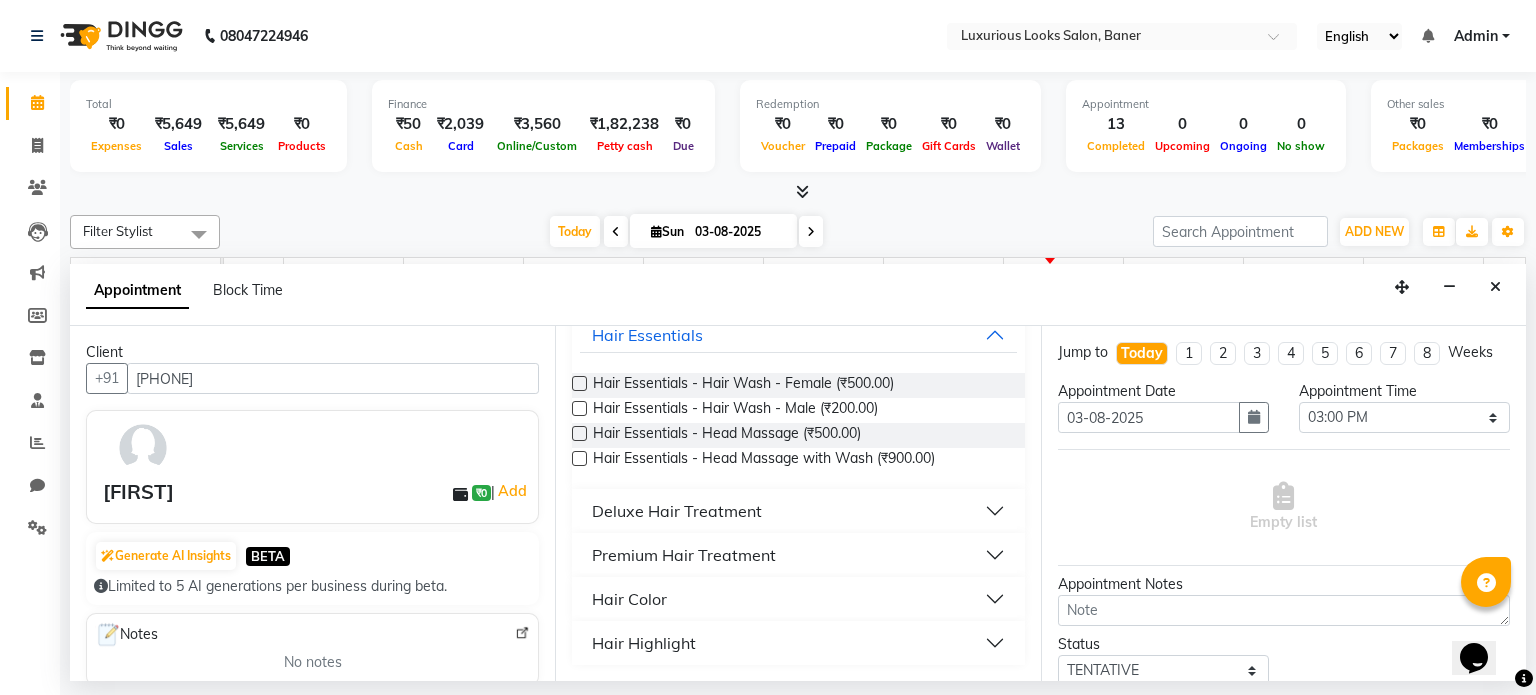 click at bounding box center [579, 458] 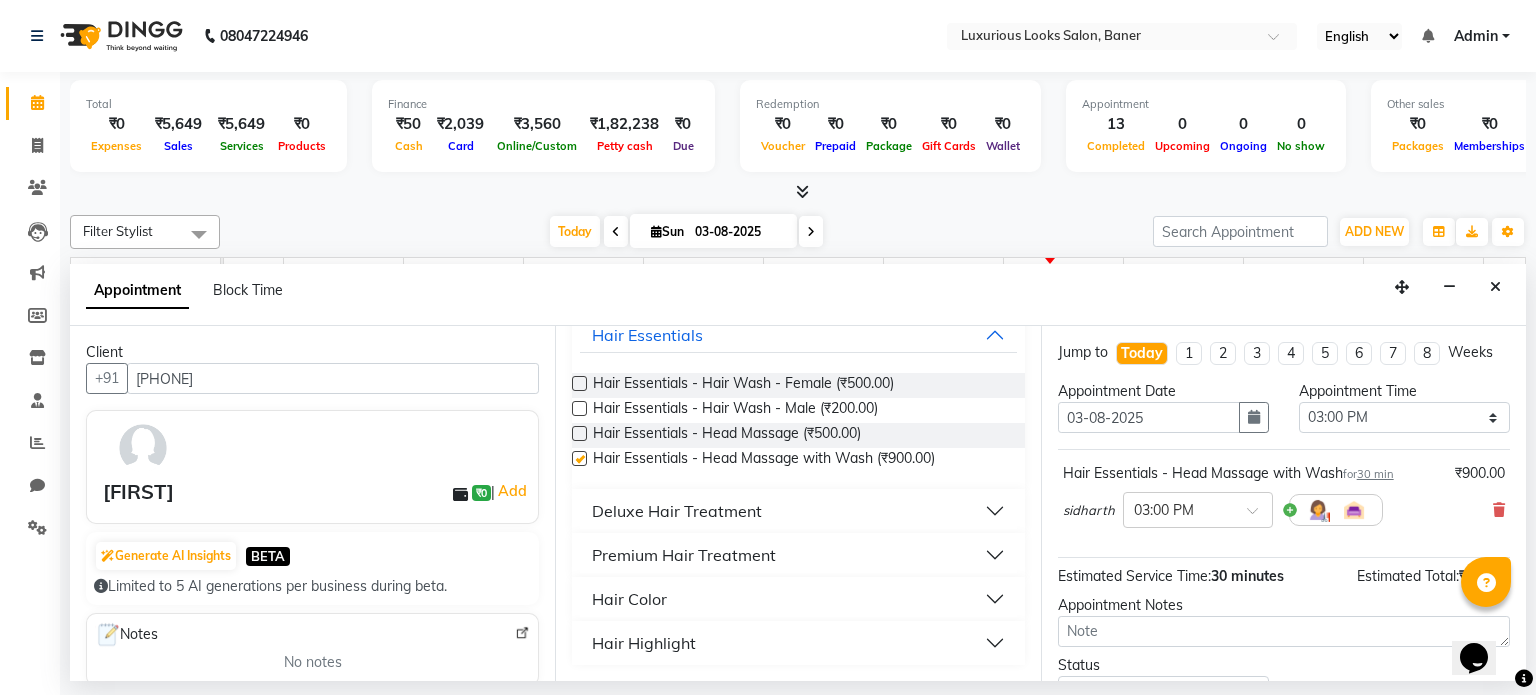 checkbox on "false" 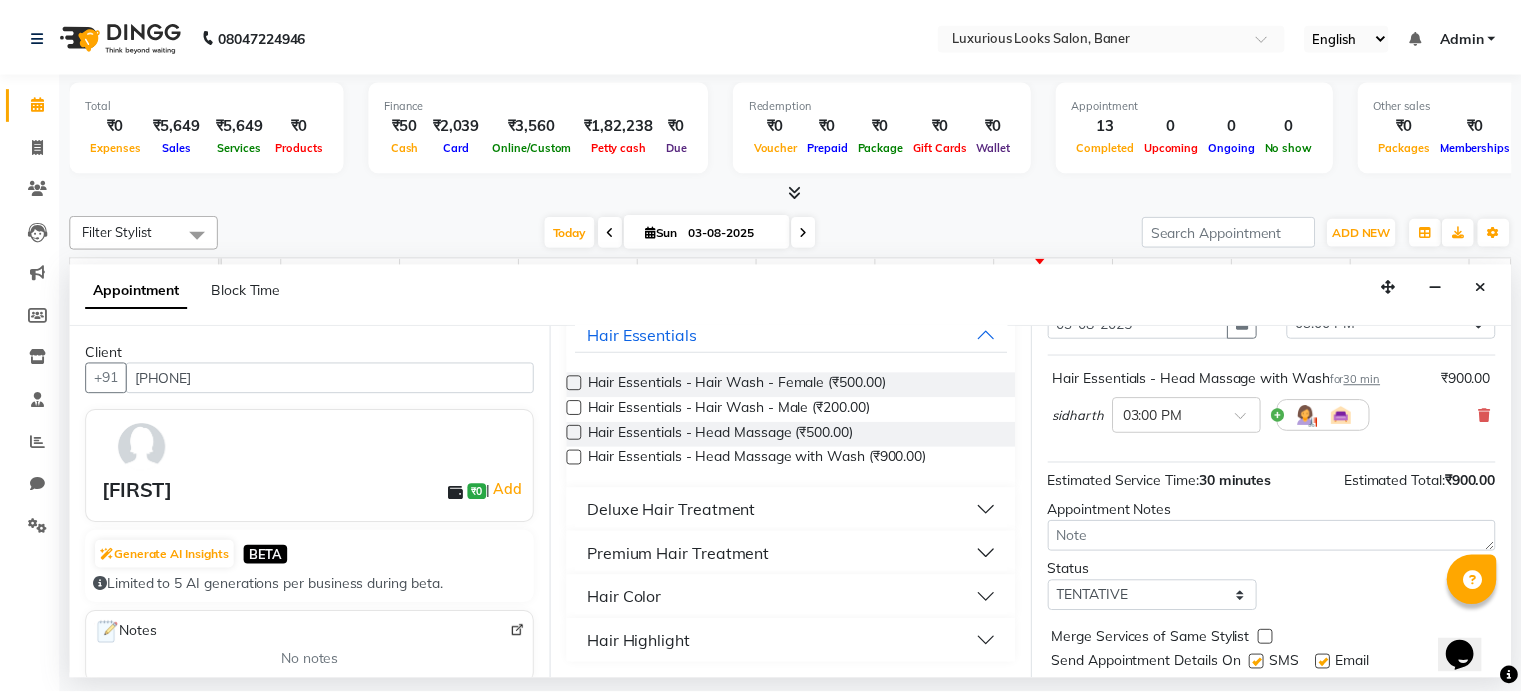 scroll, scrollTop: 151, scrollLeft: 0, axis: vertical 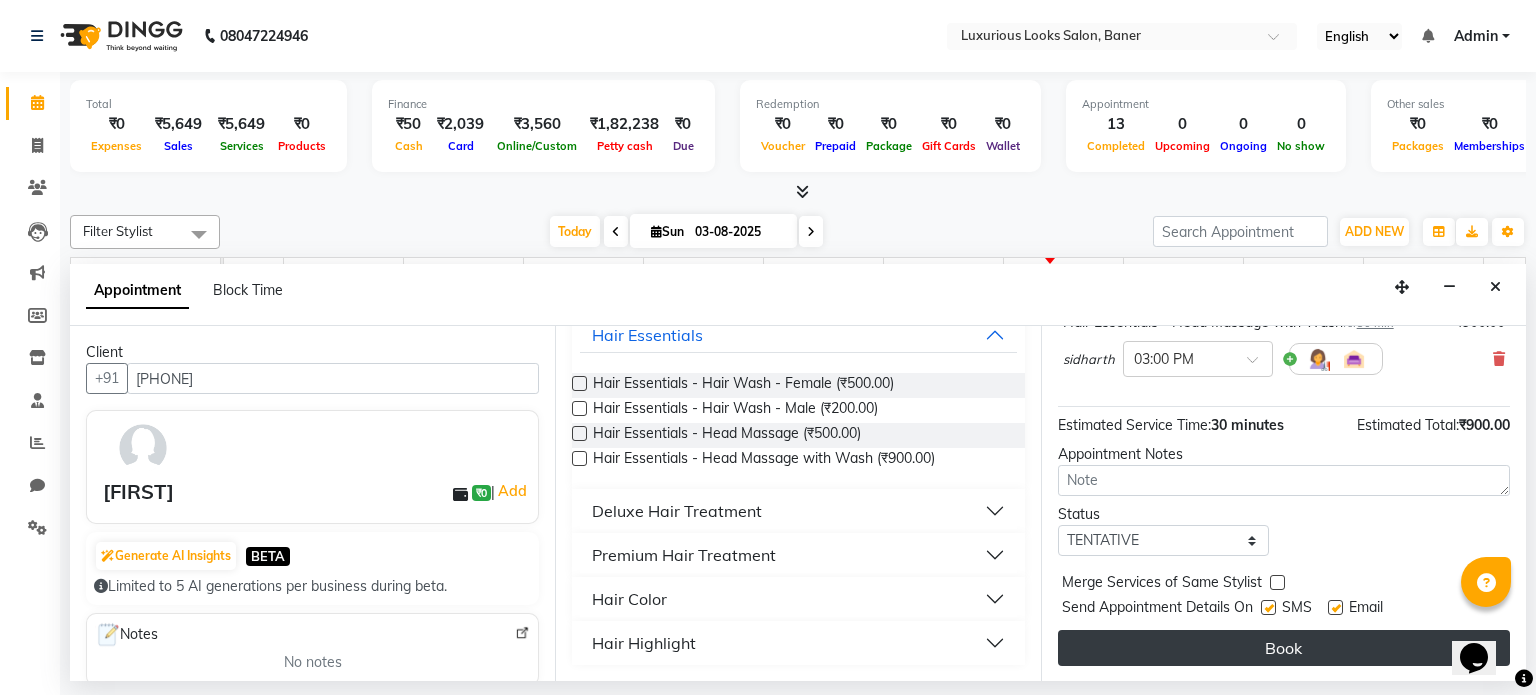 click on "Book" at bounding box center (1284, 648) 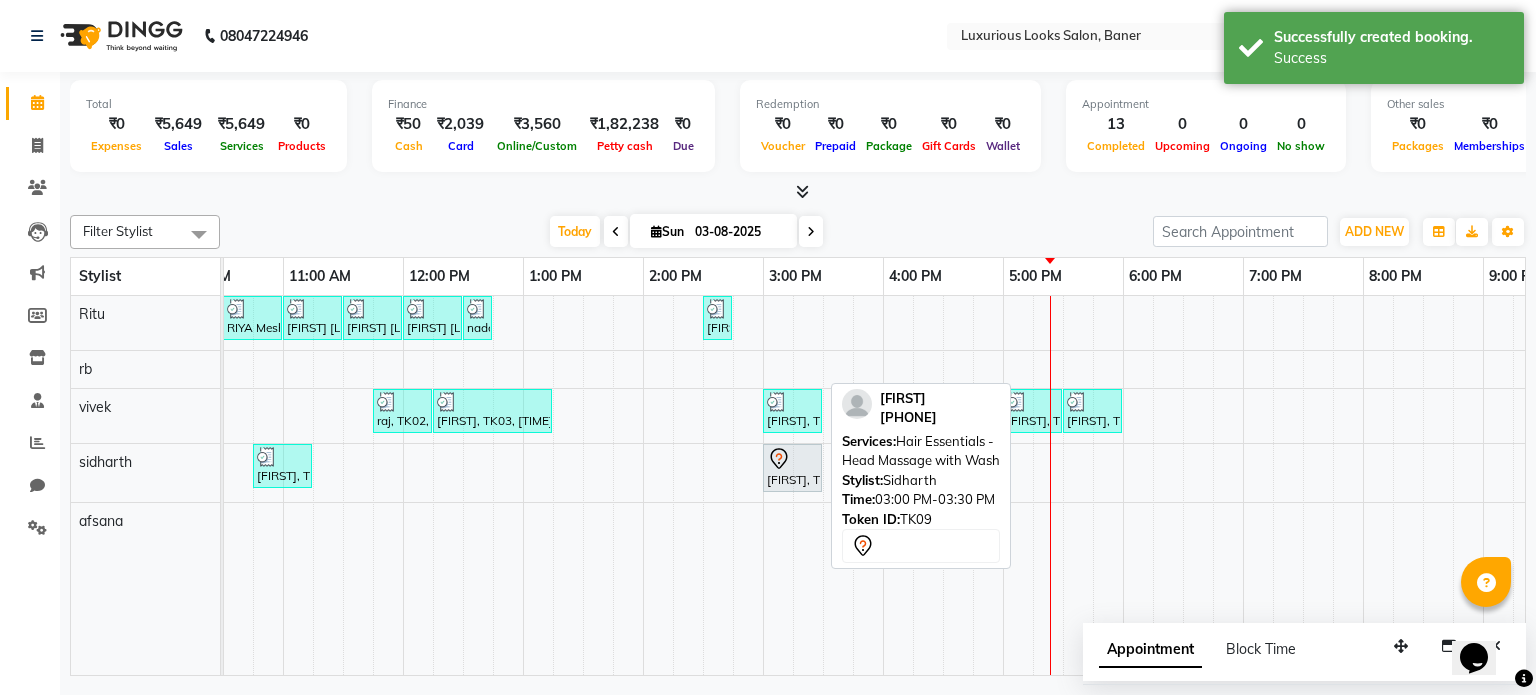 click on "[FIRST], TK09, [TIME]-[TIME], Hair Essentials - Head Massage with Wash" at bounding box center (792, 468) 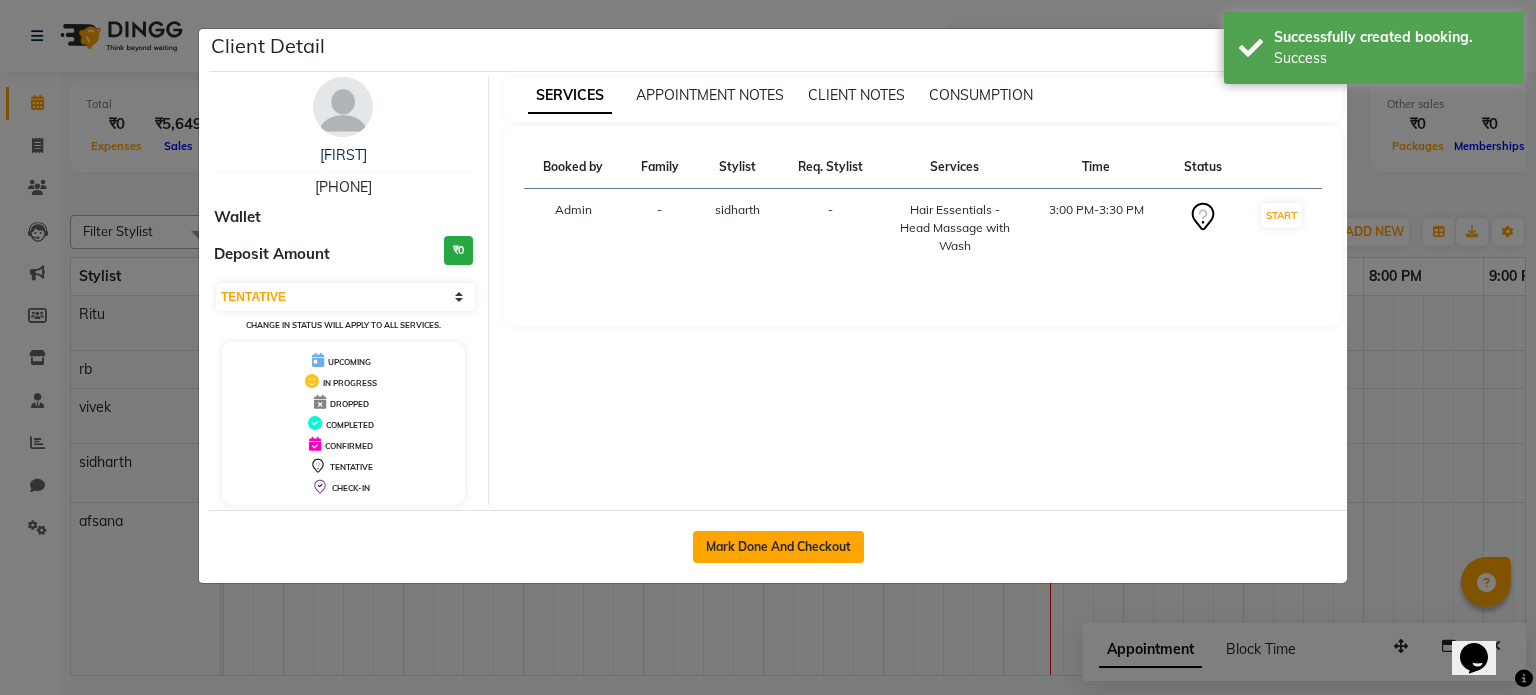 click on "Mark Done And Checkout" 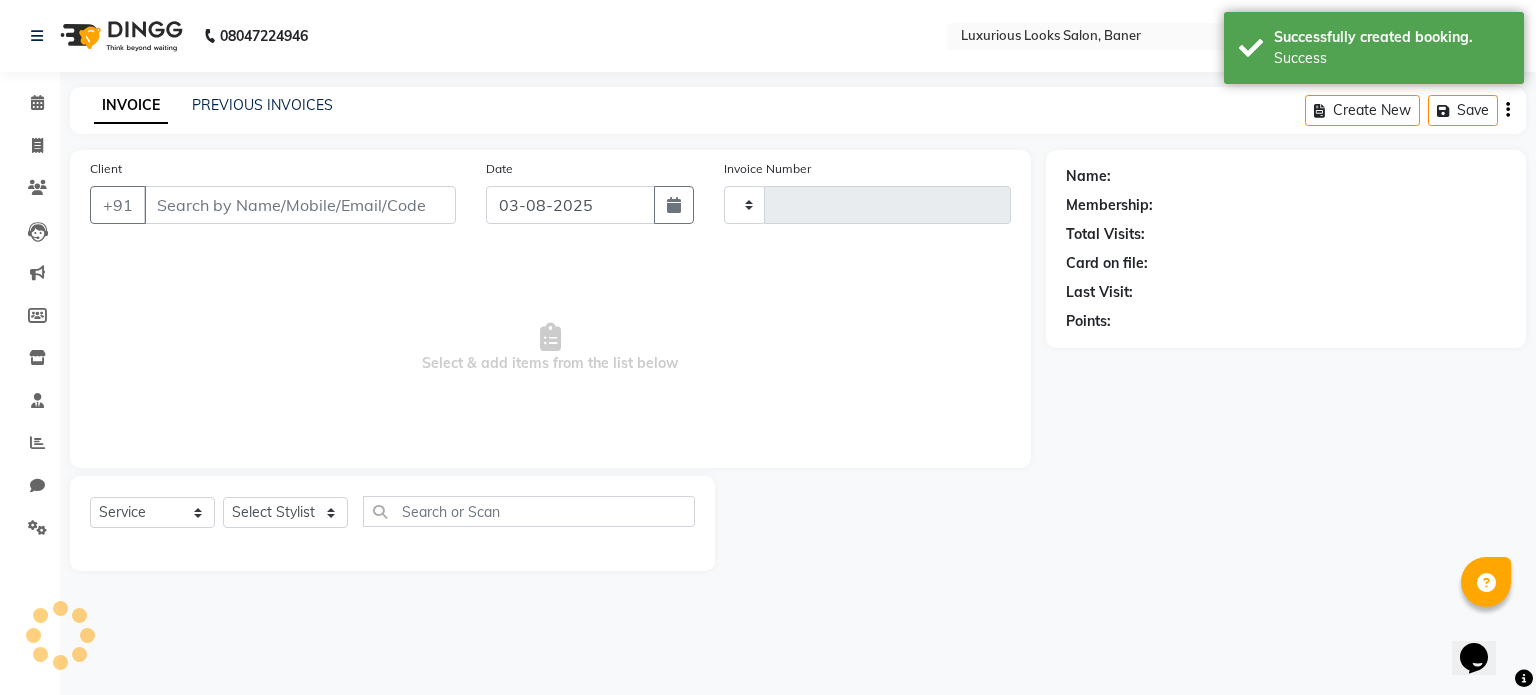 type on "0575" 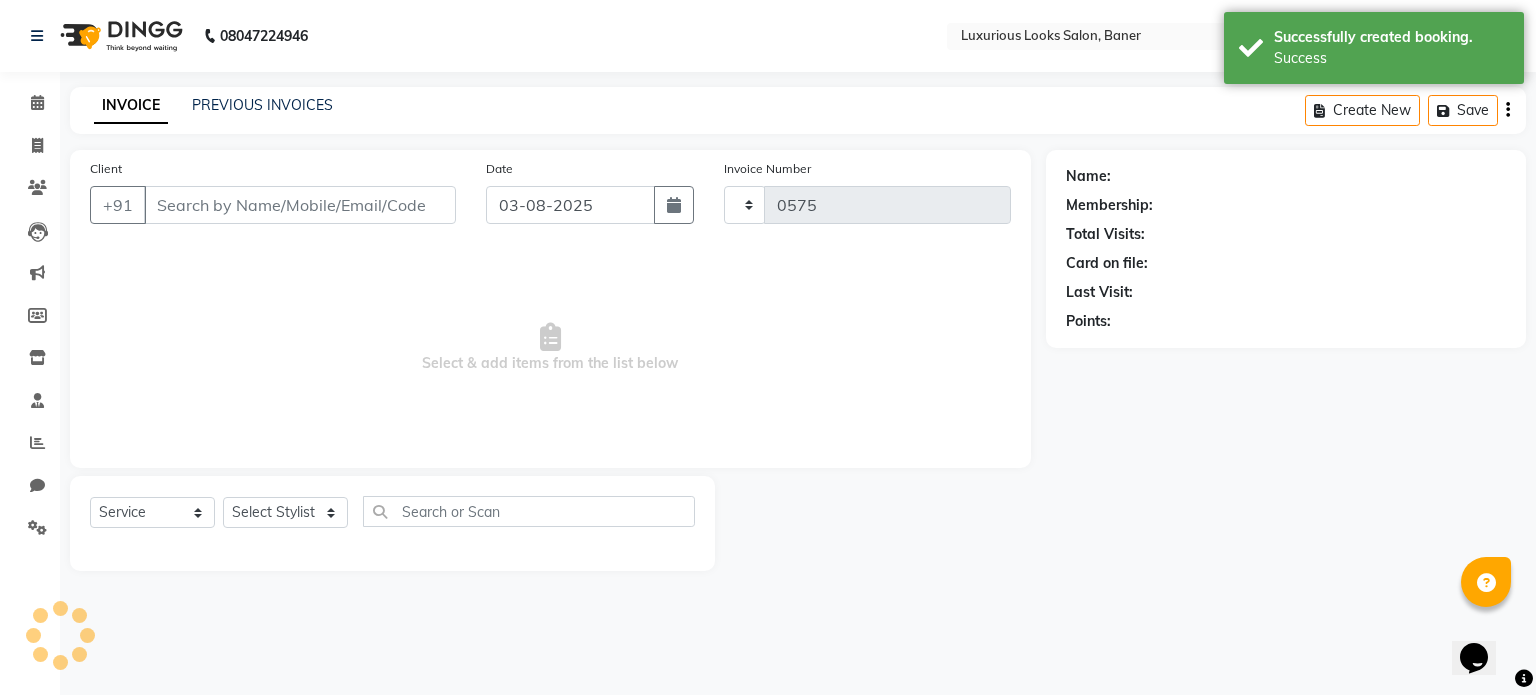 select on "7573" 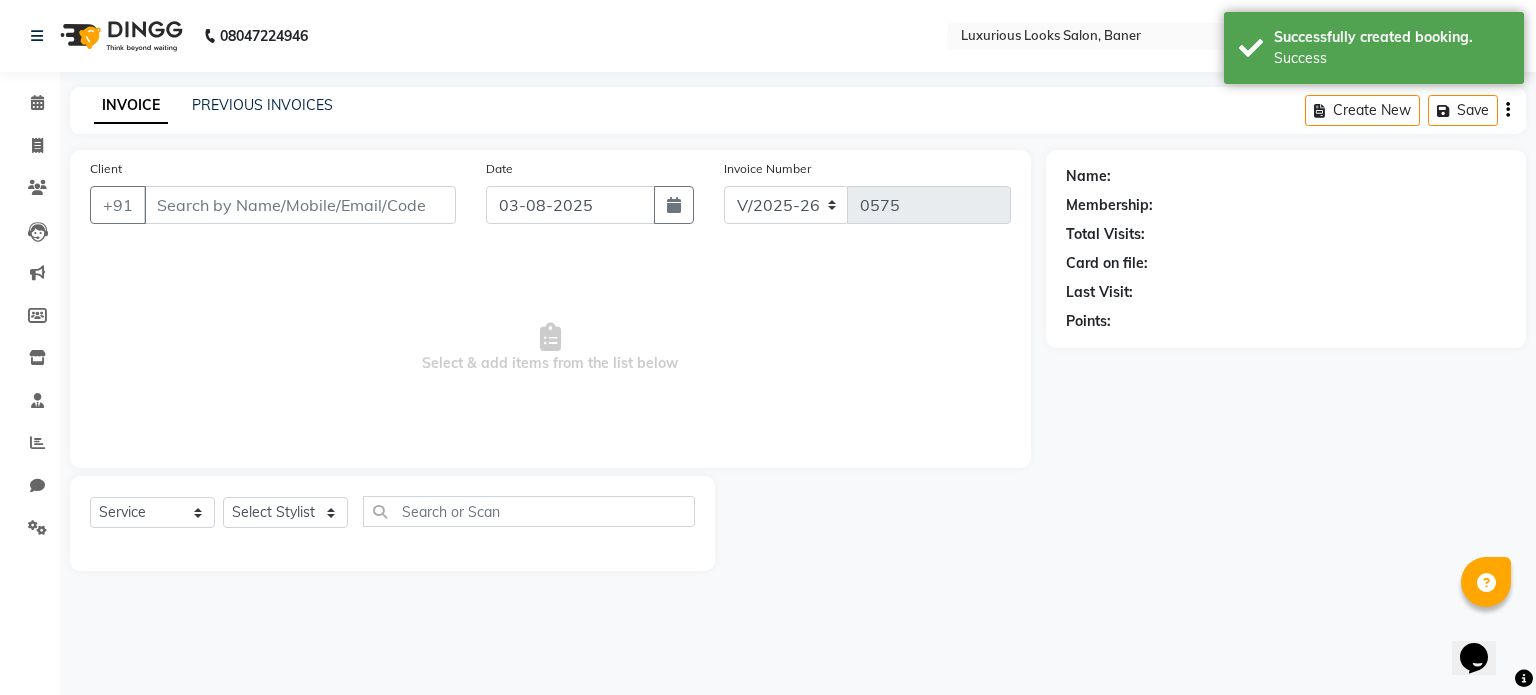 type on "[PHONE]" 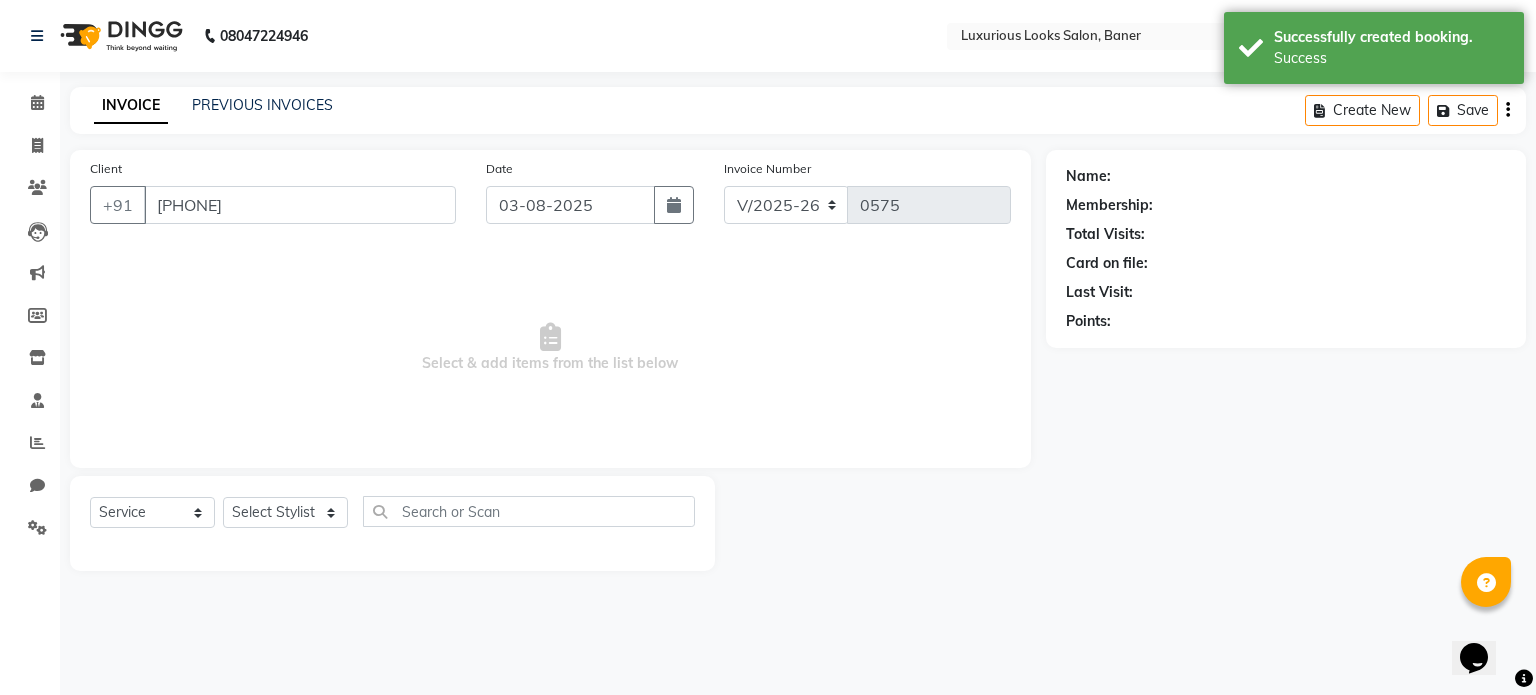 select on "83711" 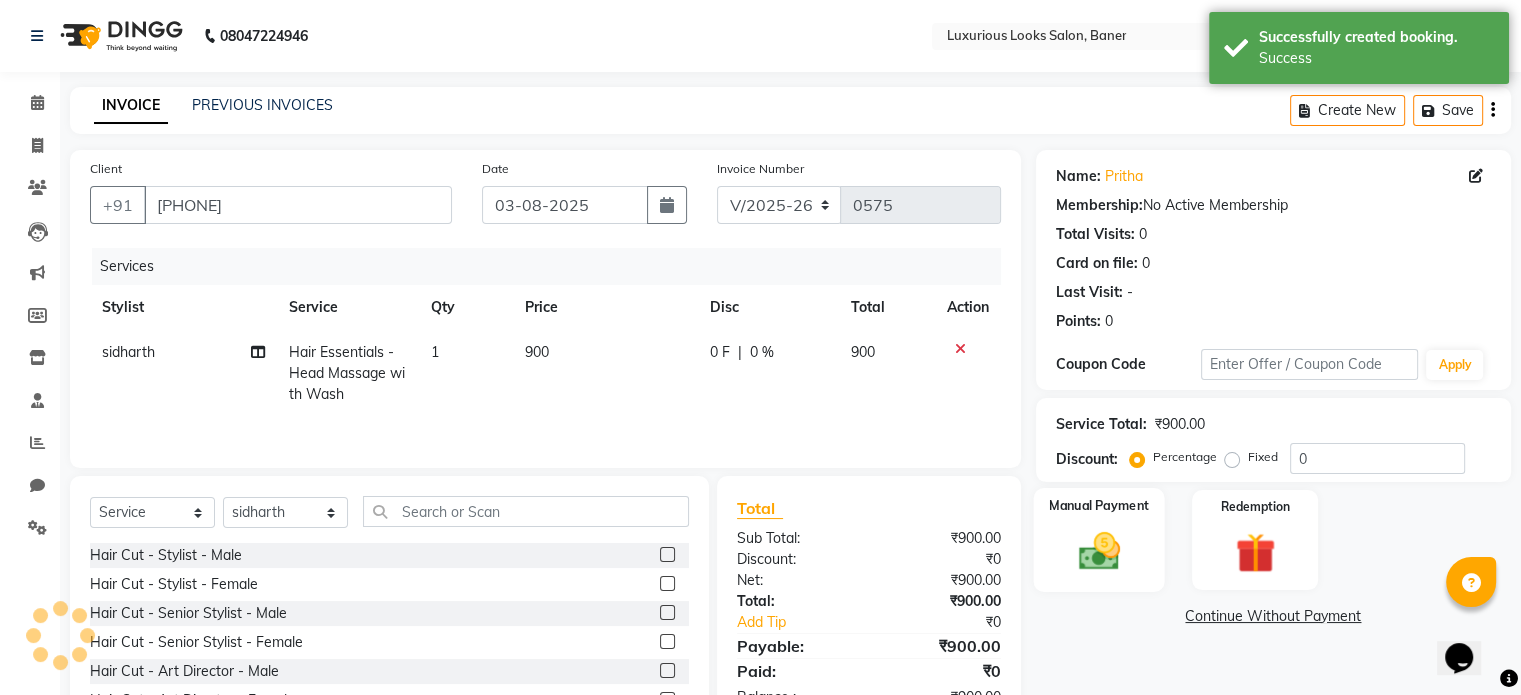 click on "Manual Payment" 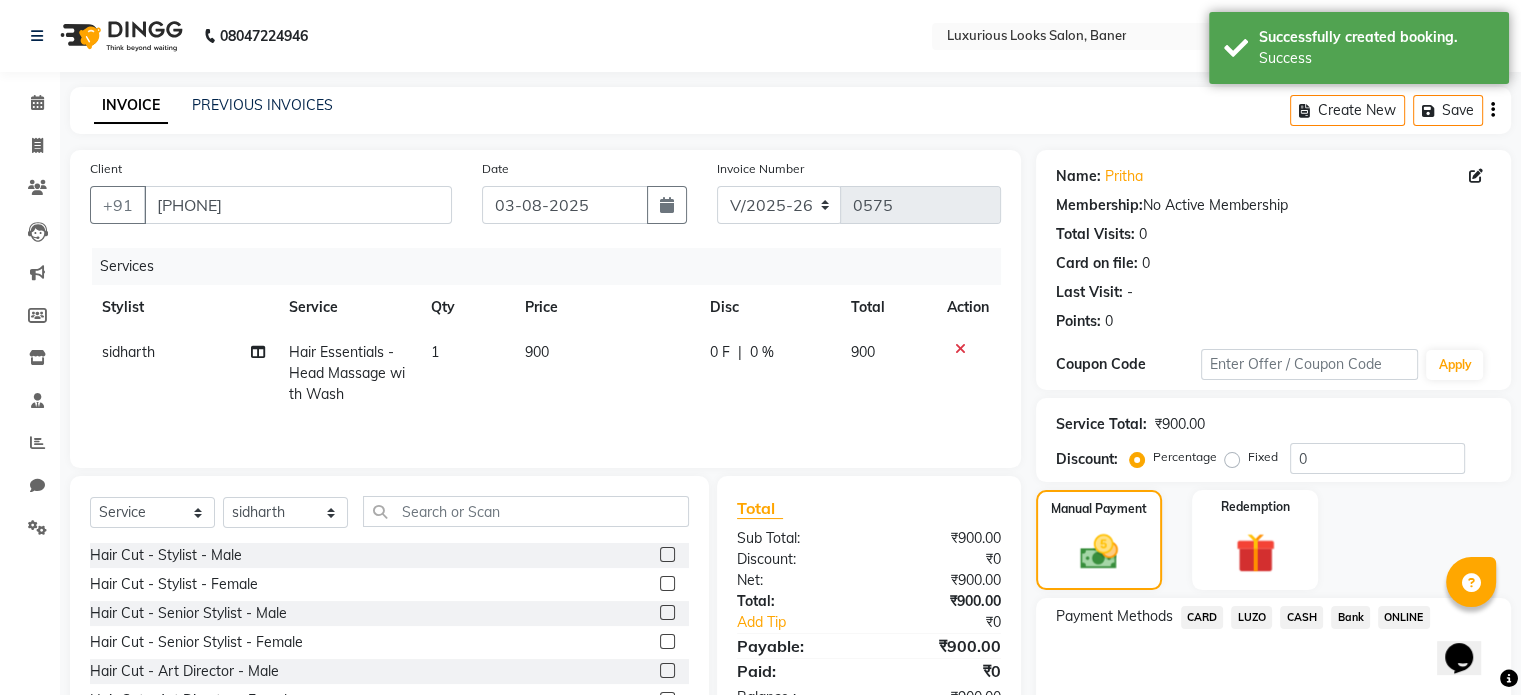 click on "ONLINE" 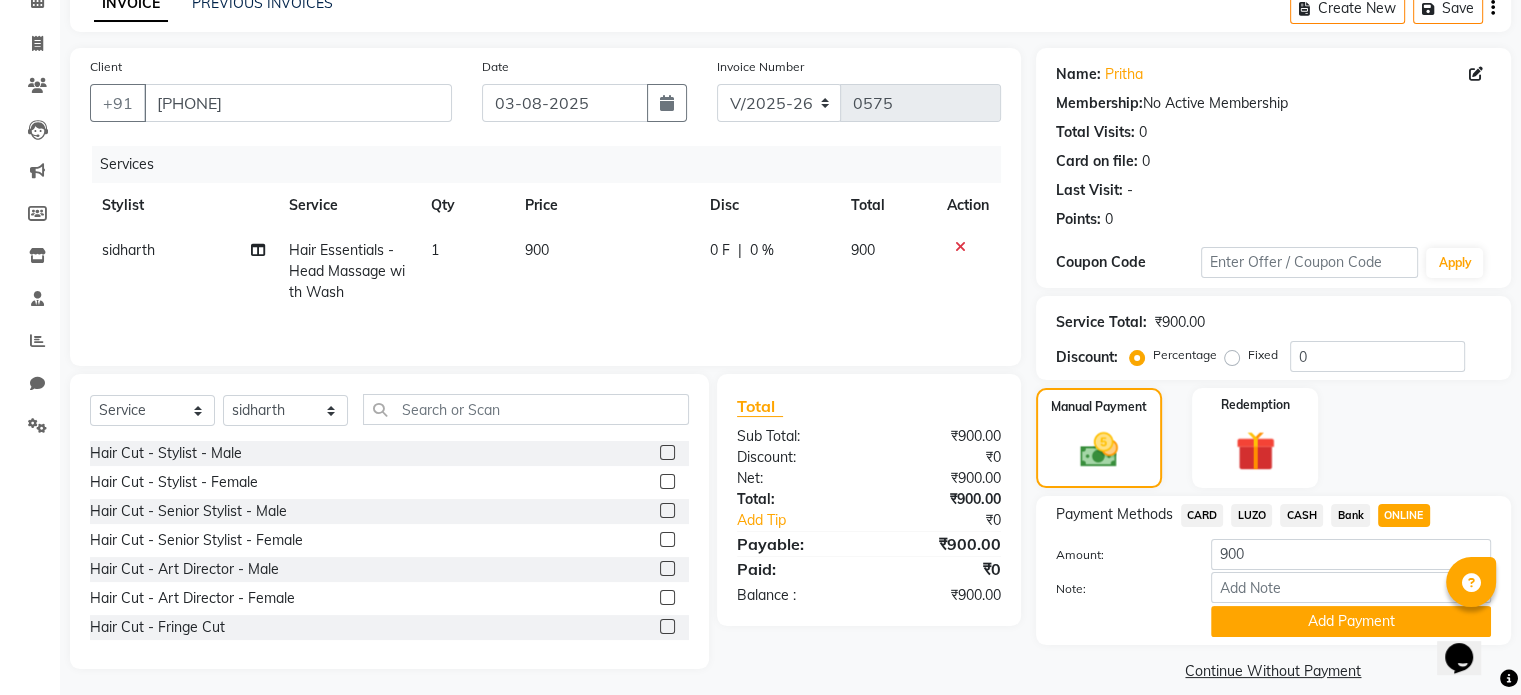 scroll, scrollTop: 124, scrollLeft: 0, axis: vertical 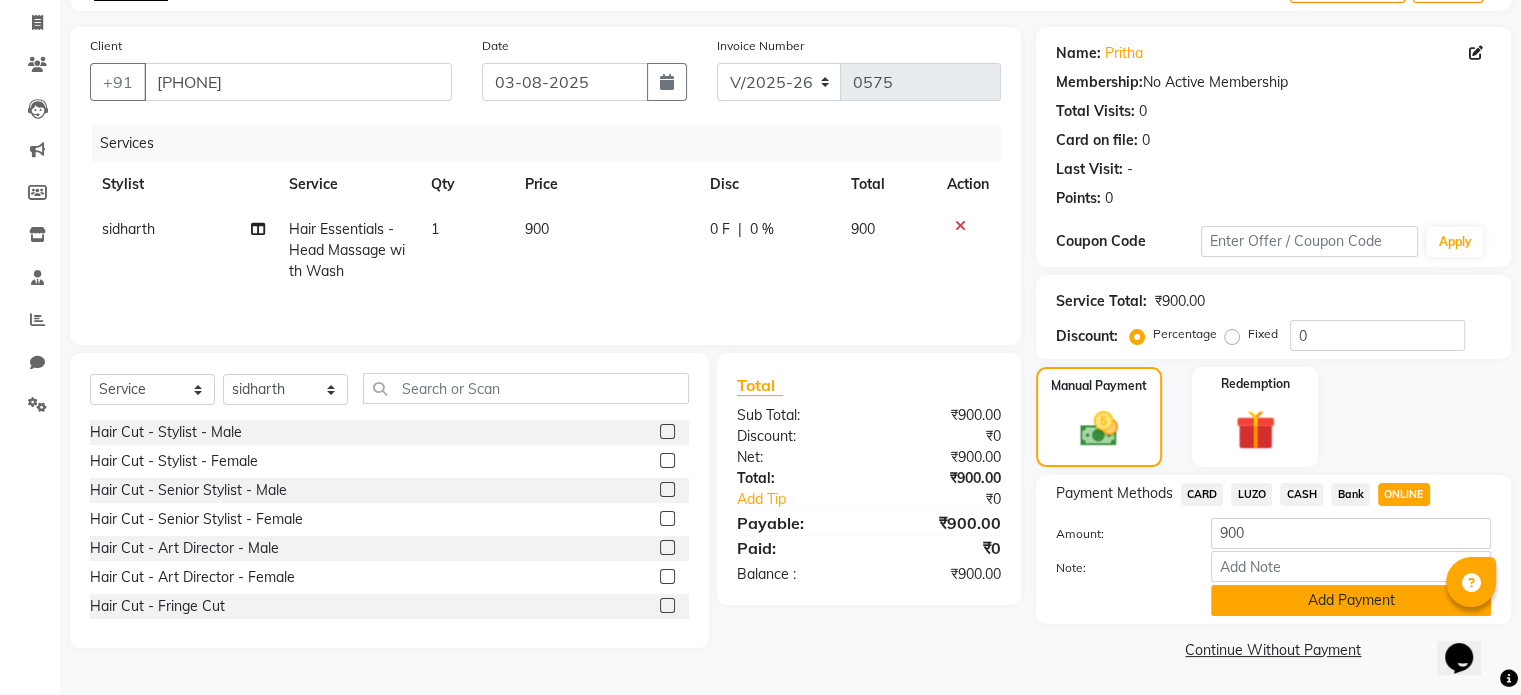 click on "Add Payment" 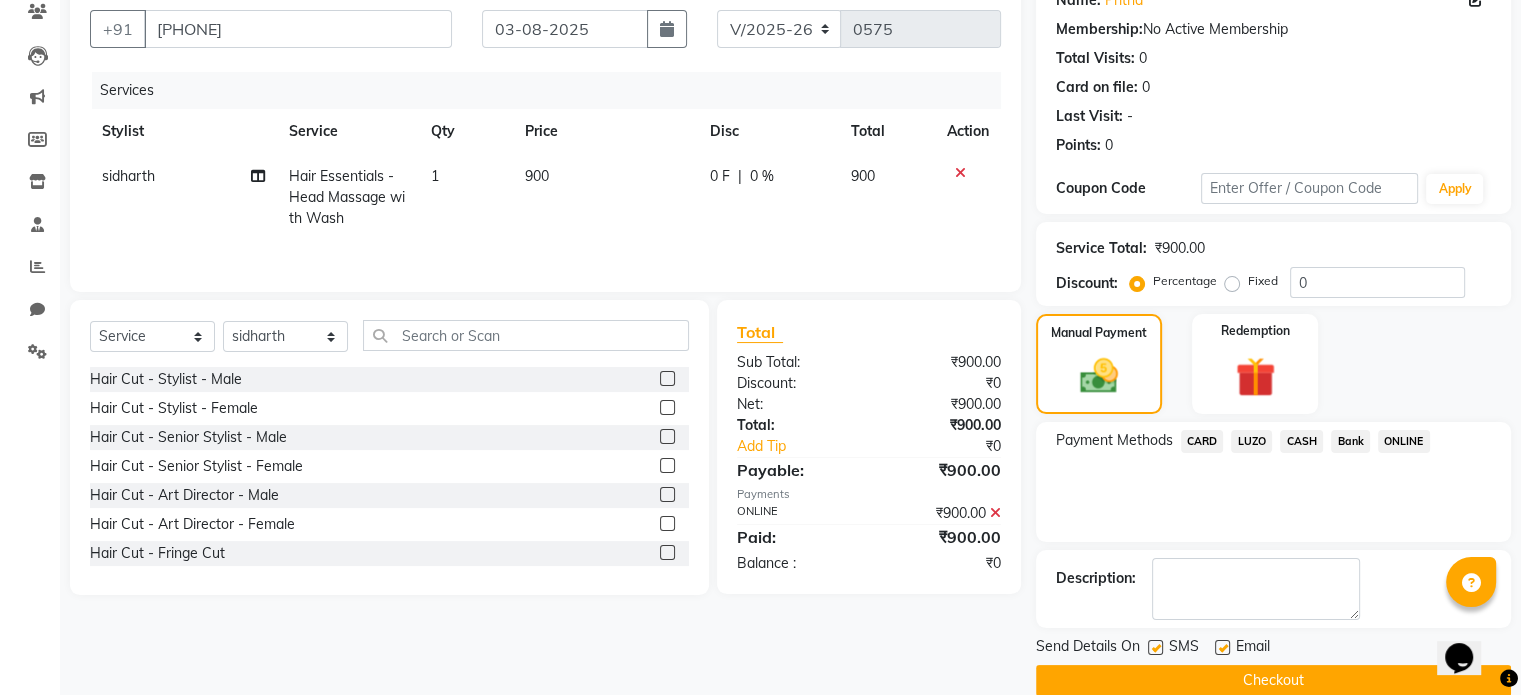 scroll, scrollTop: 205, scrollLeft: 0, axis: vertical 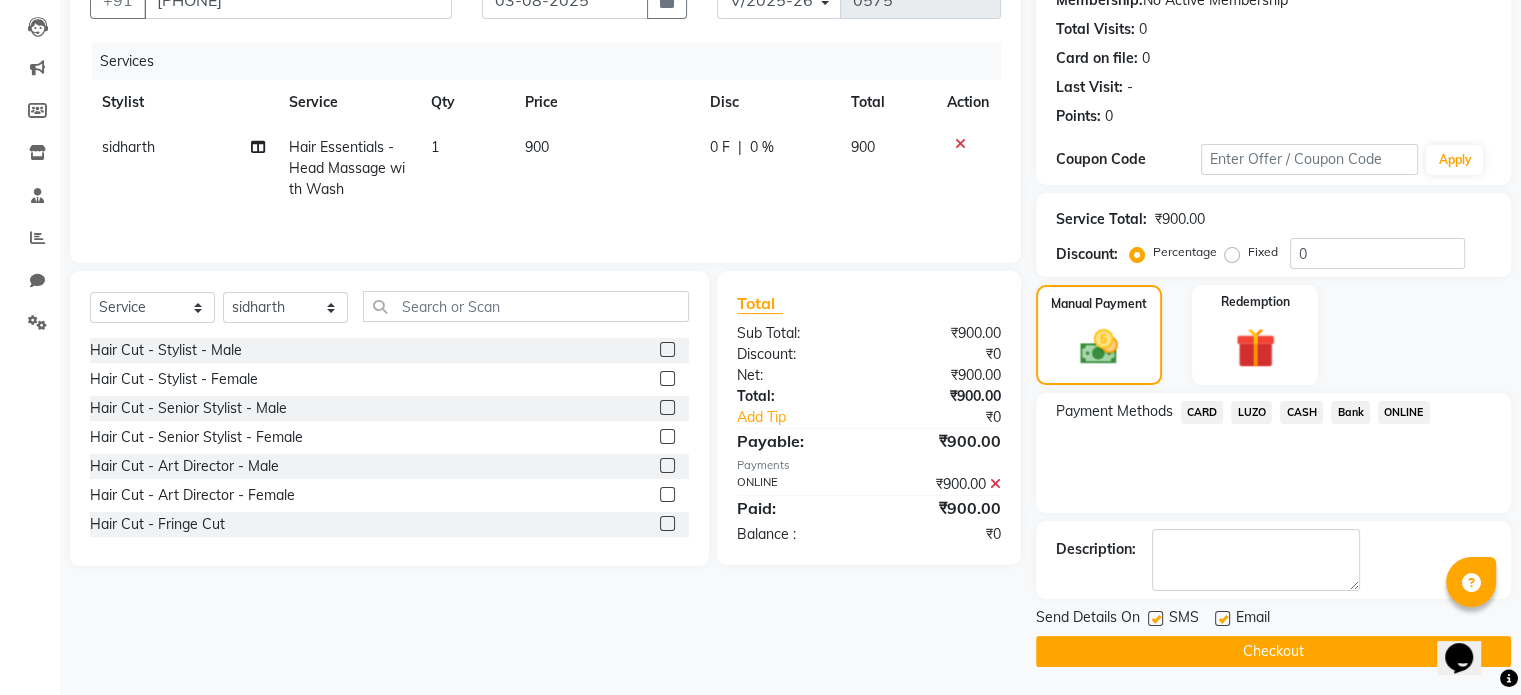 click on "Checkout" 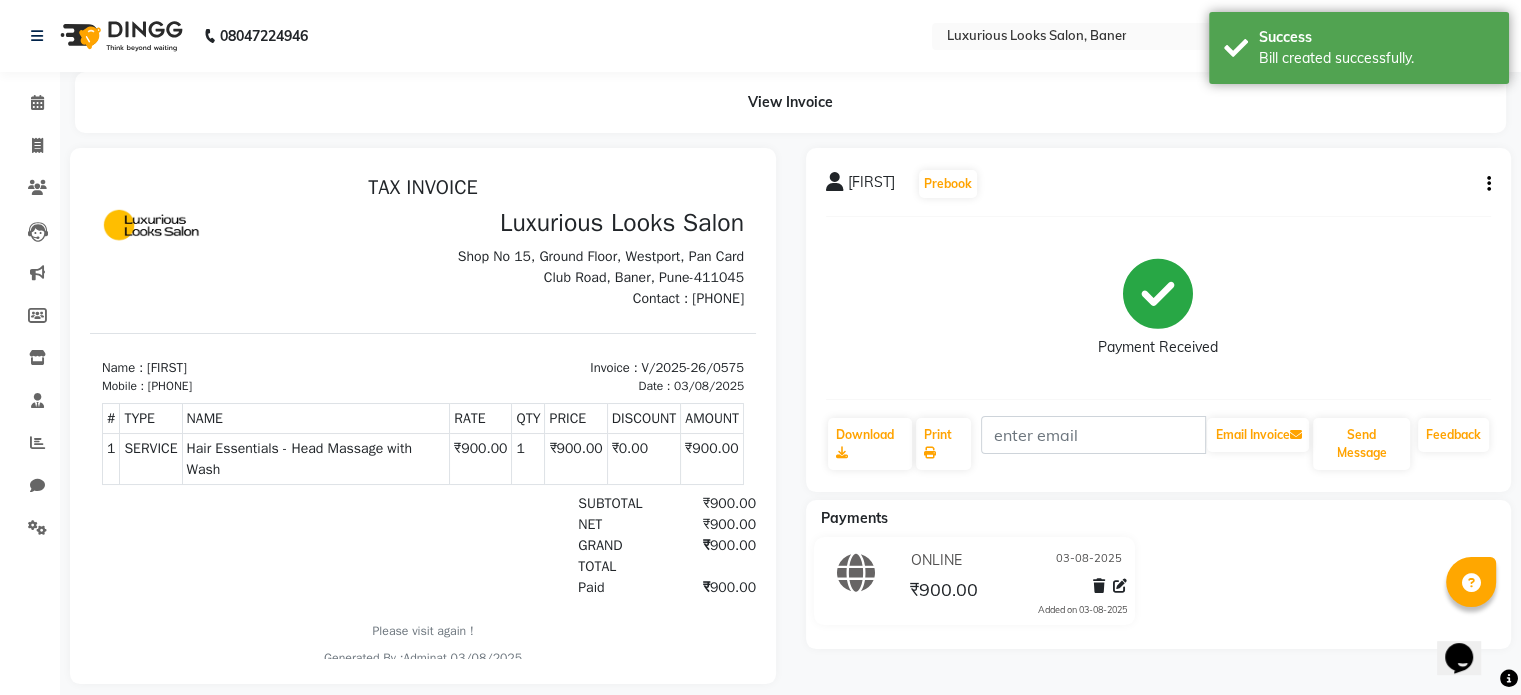 scroll, scrollTop: 0, scrollLeft: 0, axis: both 